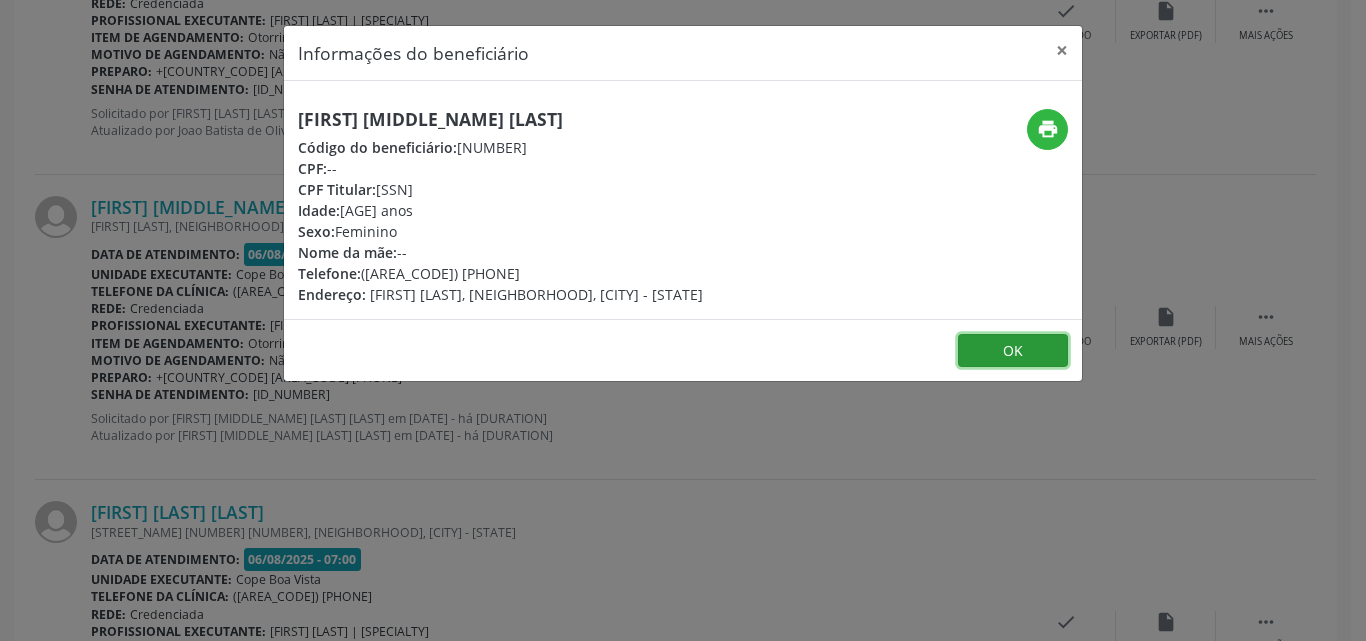 click on "OK" at bounding box center [1013, 351] 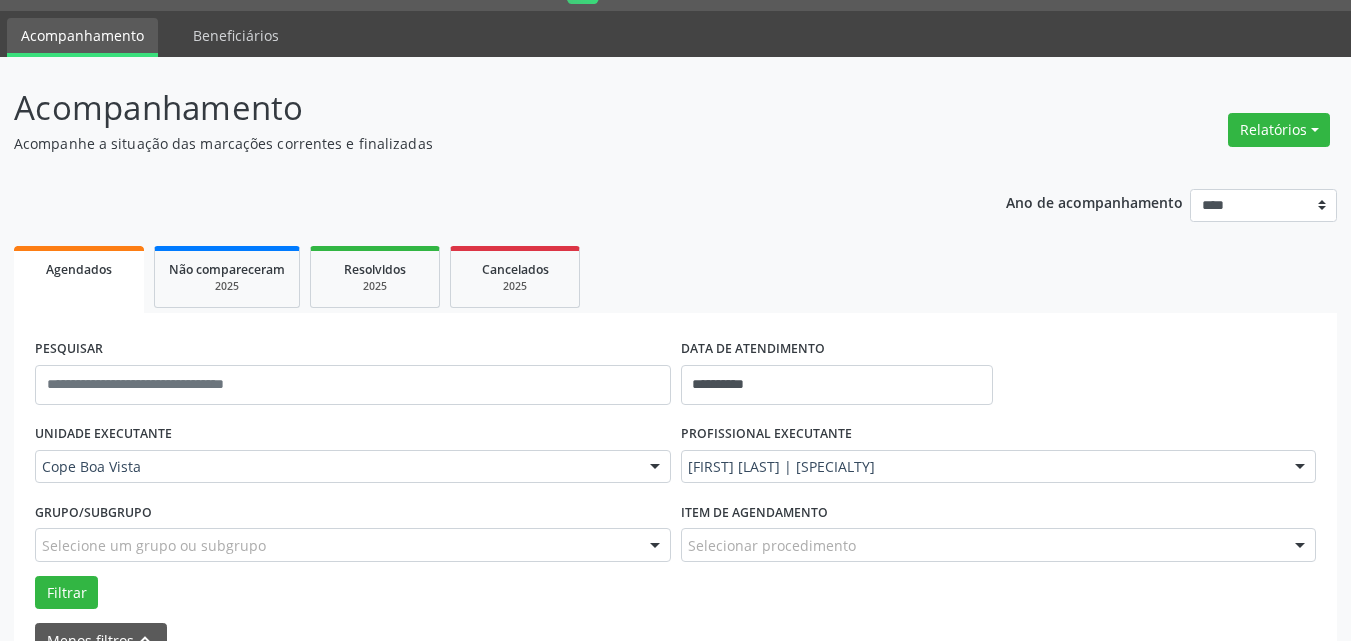 scroll, scrollTop: 37, scrollLeft: 0, axis: vertical 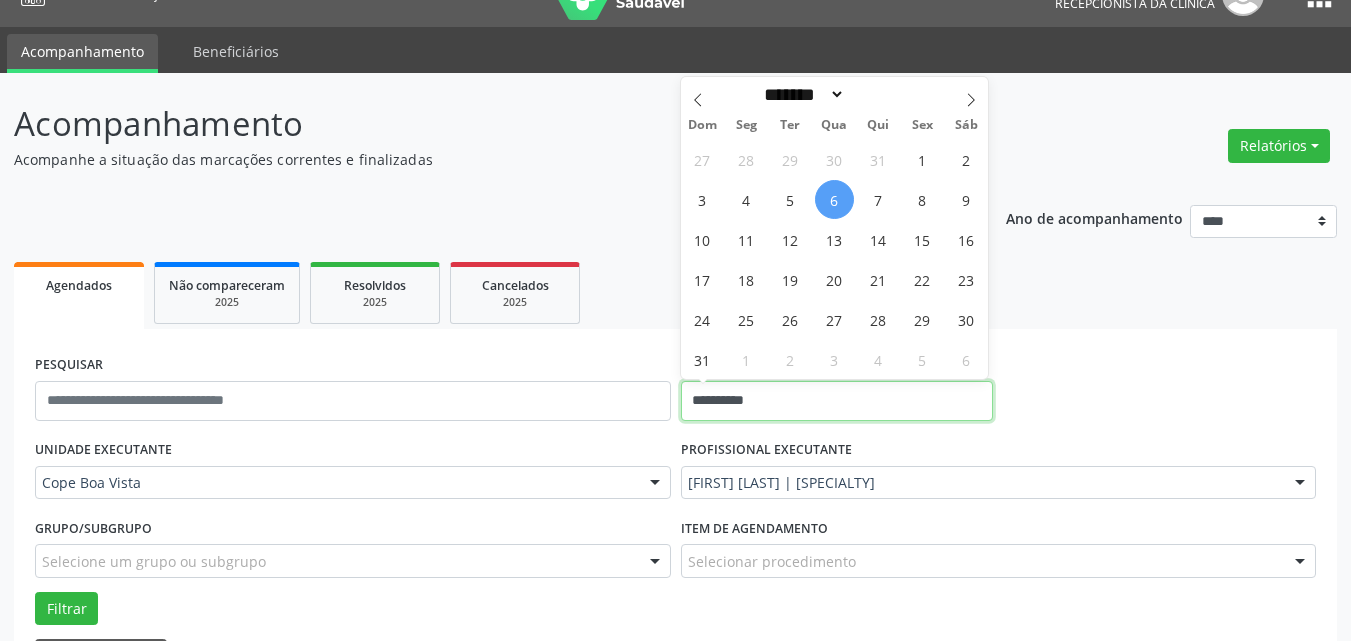 click on "**********" at bounding box center (837, 401) 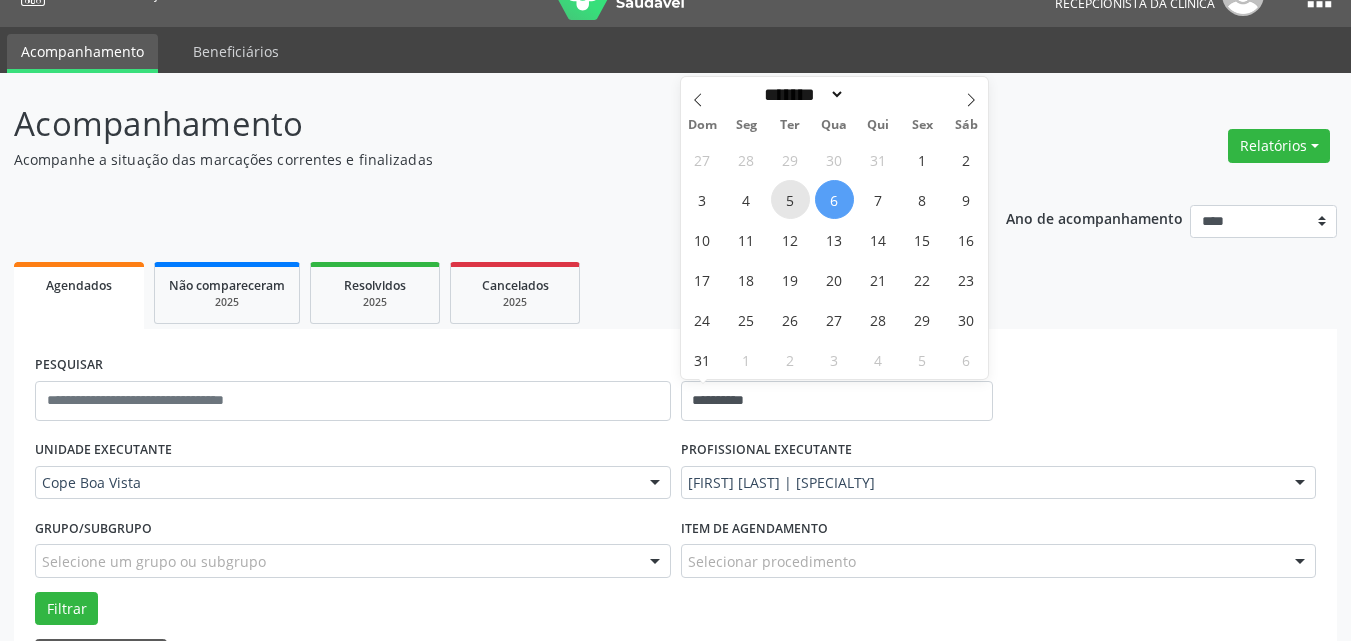 click on "5" at bounding box center [790, 199] 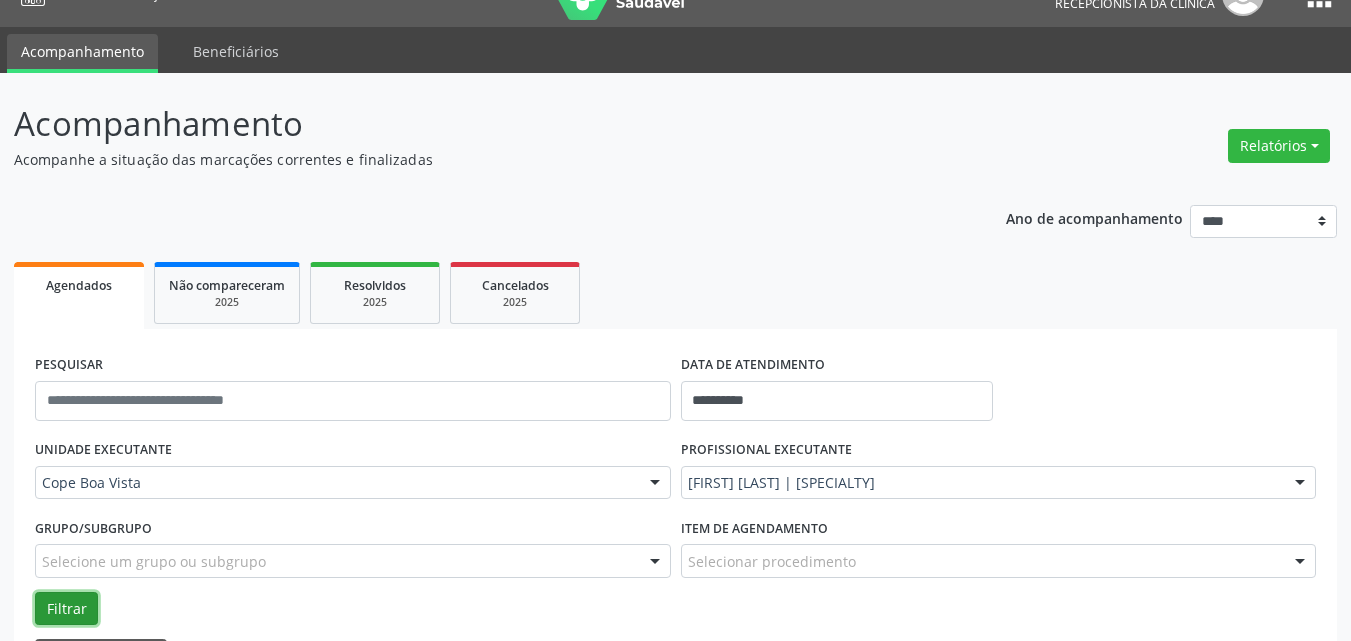 click on "Filtrar" at bounding box center [66, 609] 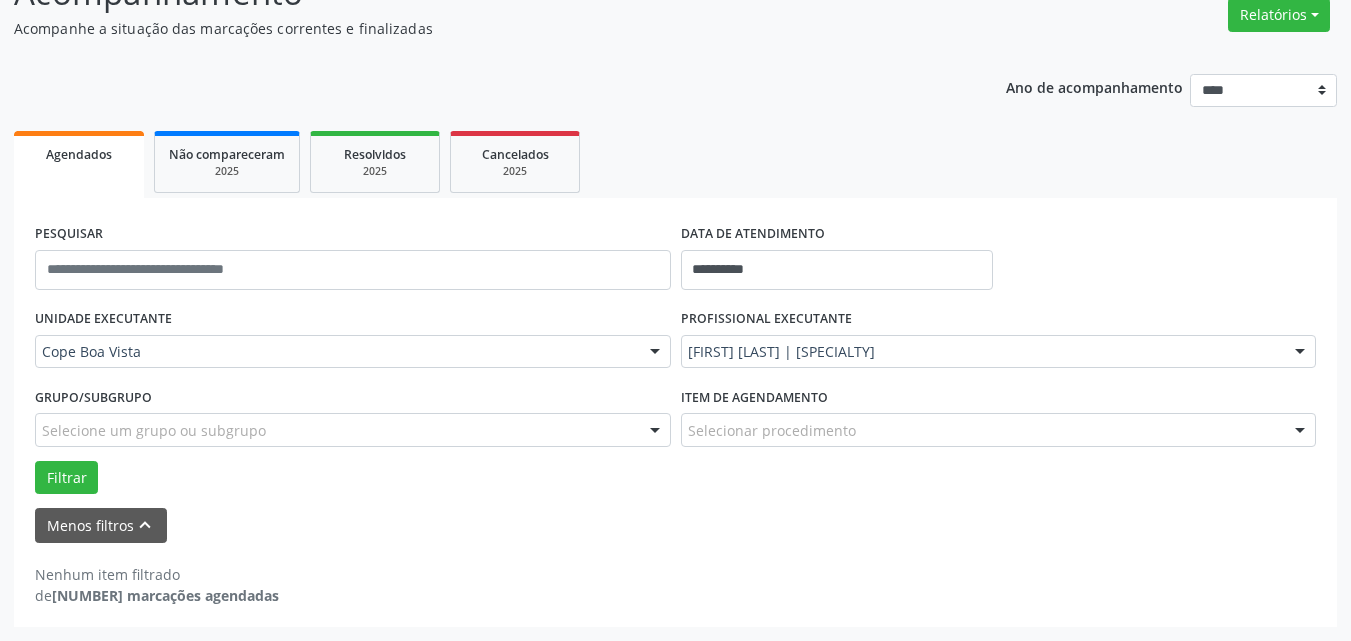 scroll, scrollTop: 168, scrollLeft: 0, axis: vertical 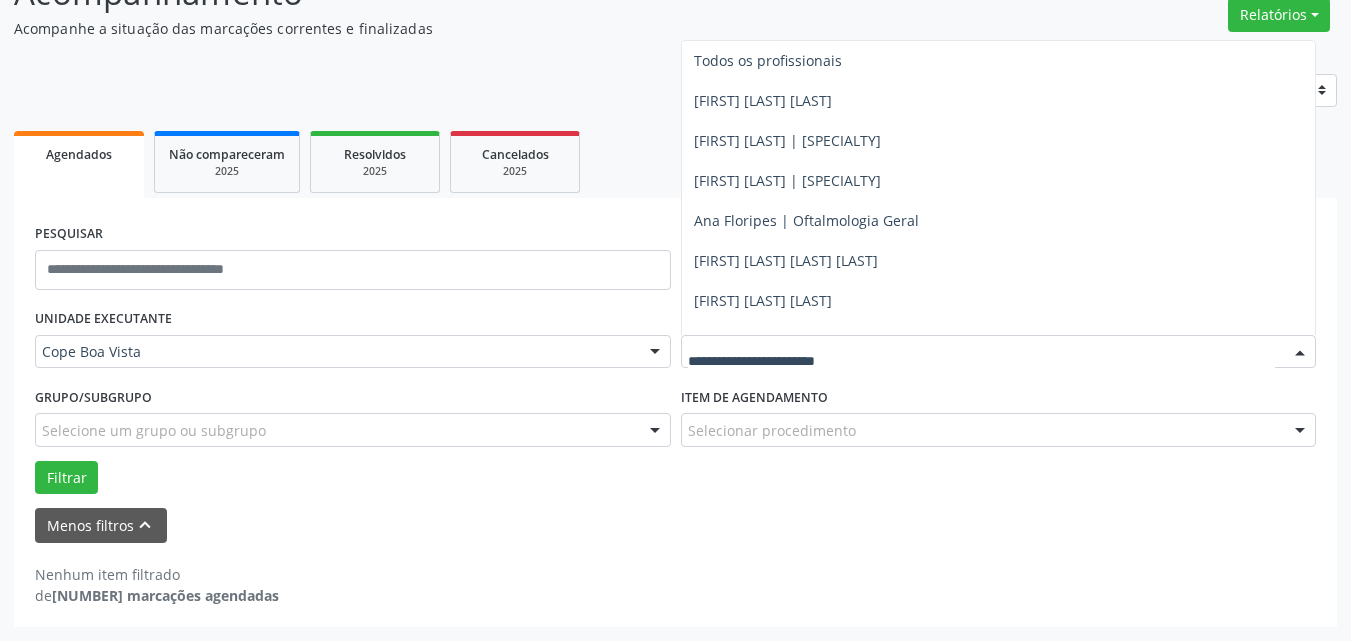 click on "Eneide Dias | Oftalmologia Geral" at bounding box center (804, 660) 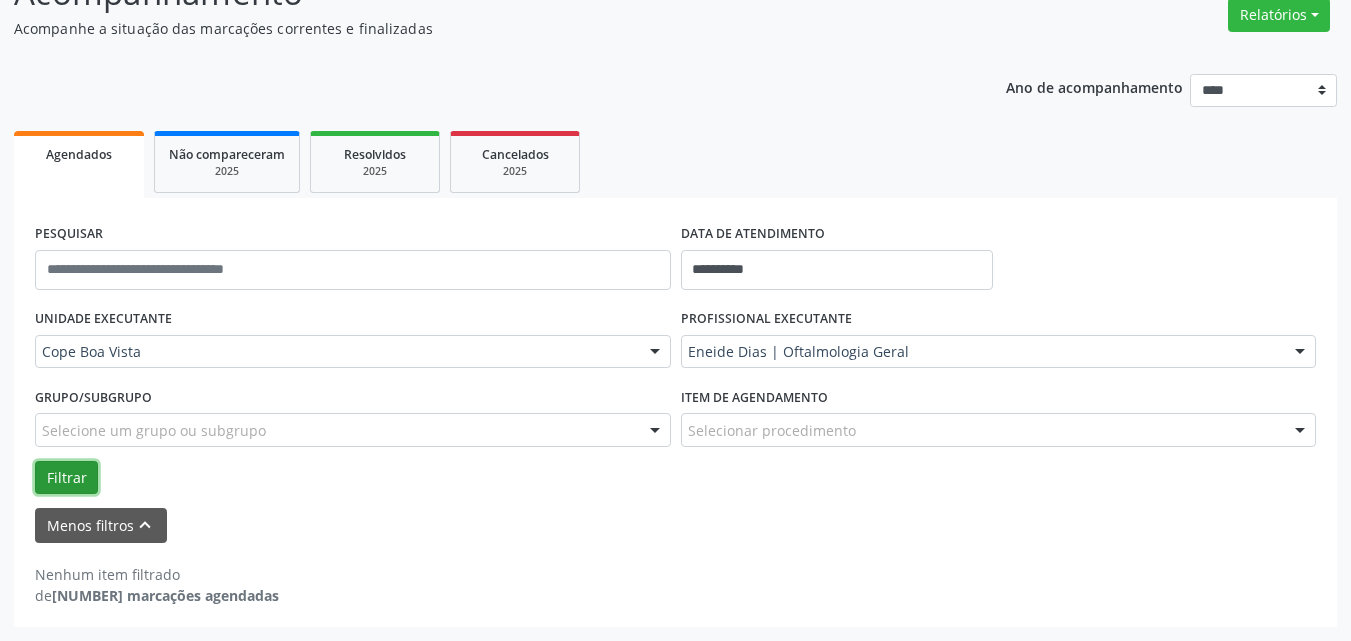 click on "Filtrar" at bounding box center [66, 478] 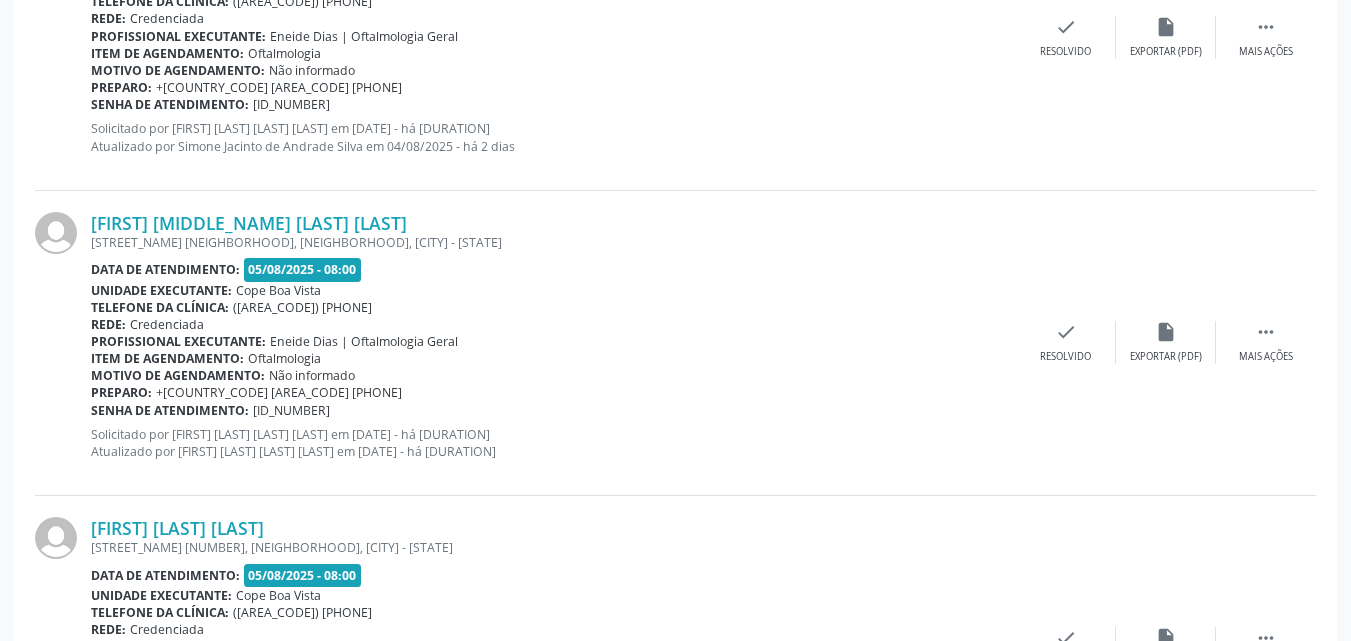 scroll, scrollTop: 3100, scrollLeft: 0, axis: vertical 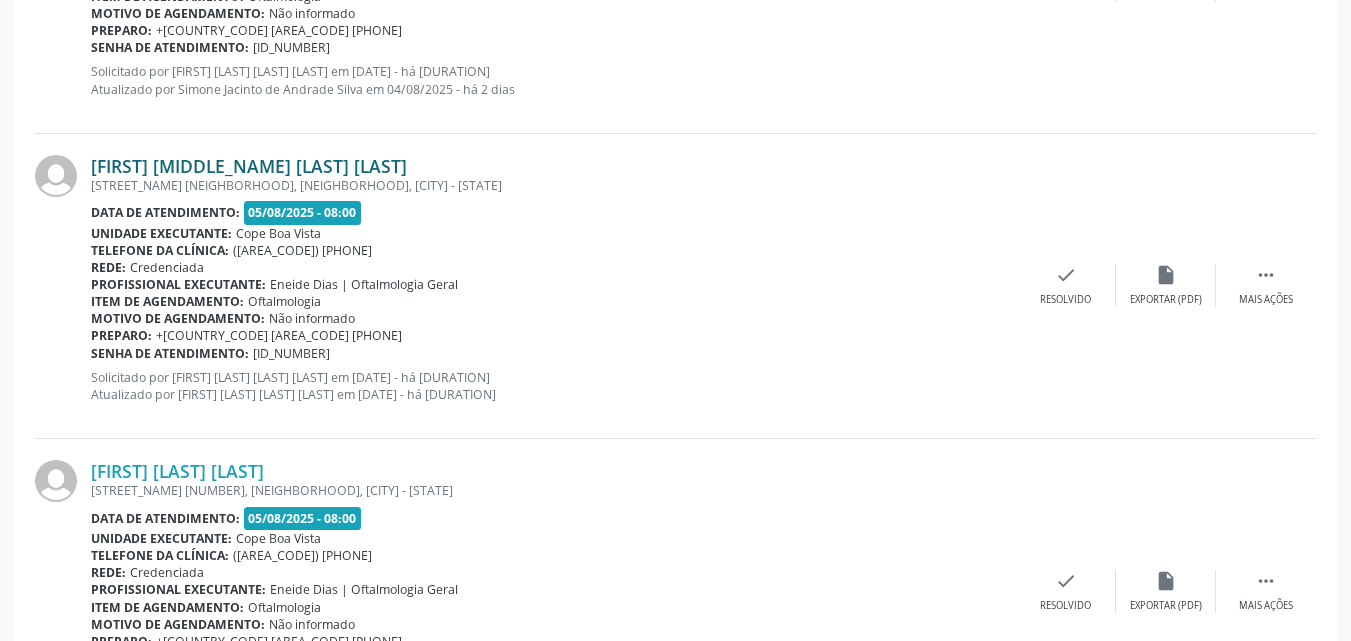 click on "[FIRST] [MIDDLE_NAME] [LAST] [LAST]" at bounding box center (249, 166) 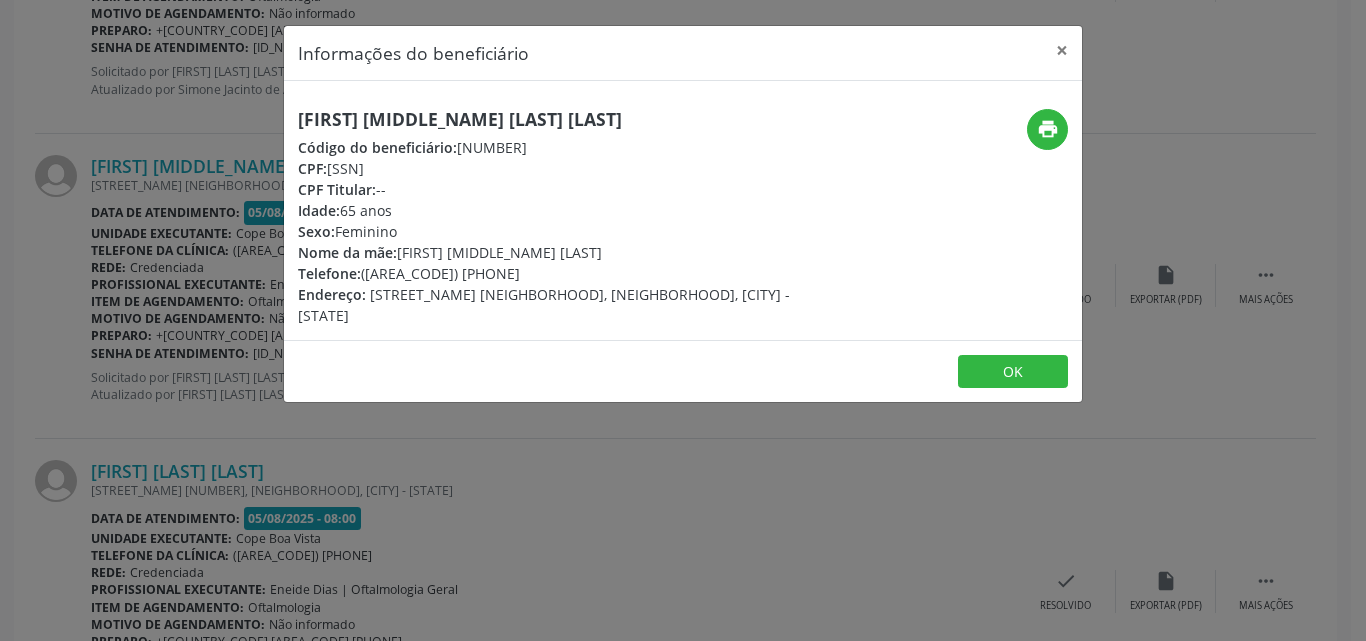click on "[FIRST] [MIDDLE_NAME] [LAST] [LAST]" at bounding box center [550, 119] 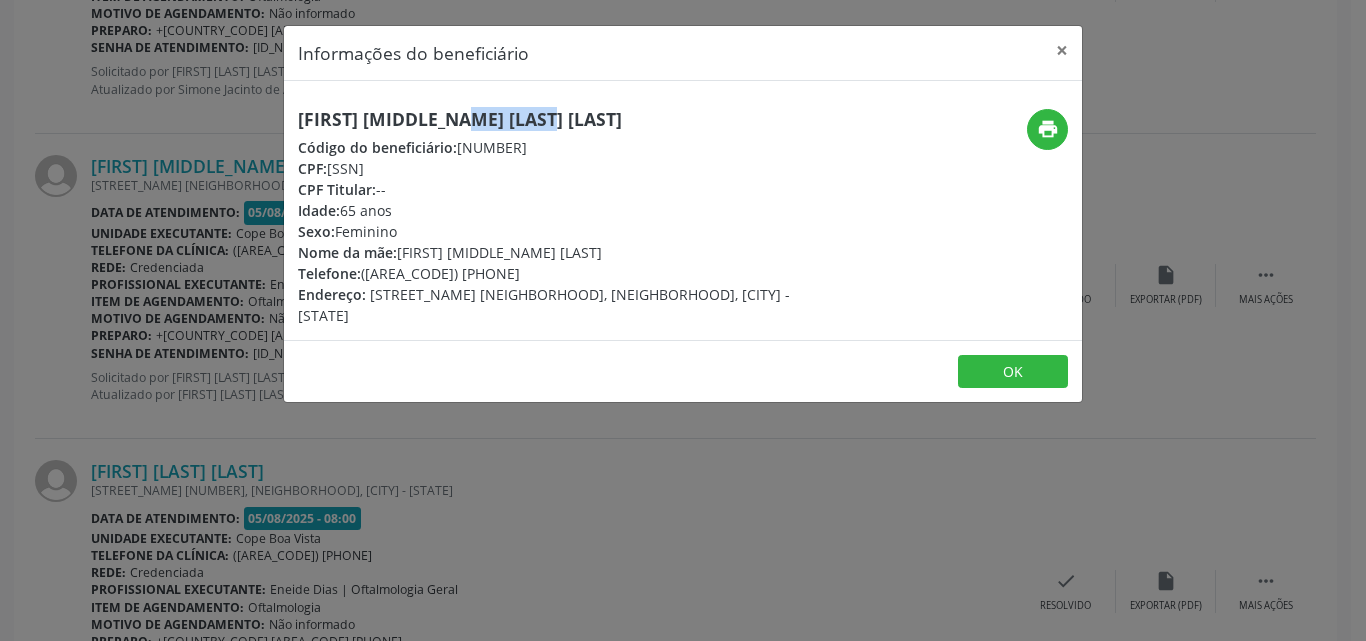 click on "[FIRST] [MIDDLE_NAME] [LAST] [LAST]" at bounding box center [550, 119] 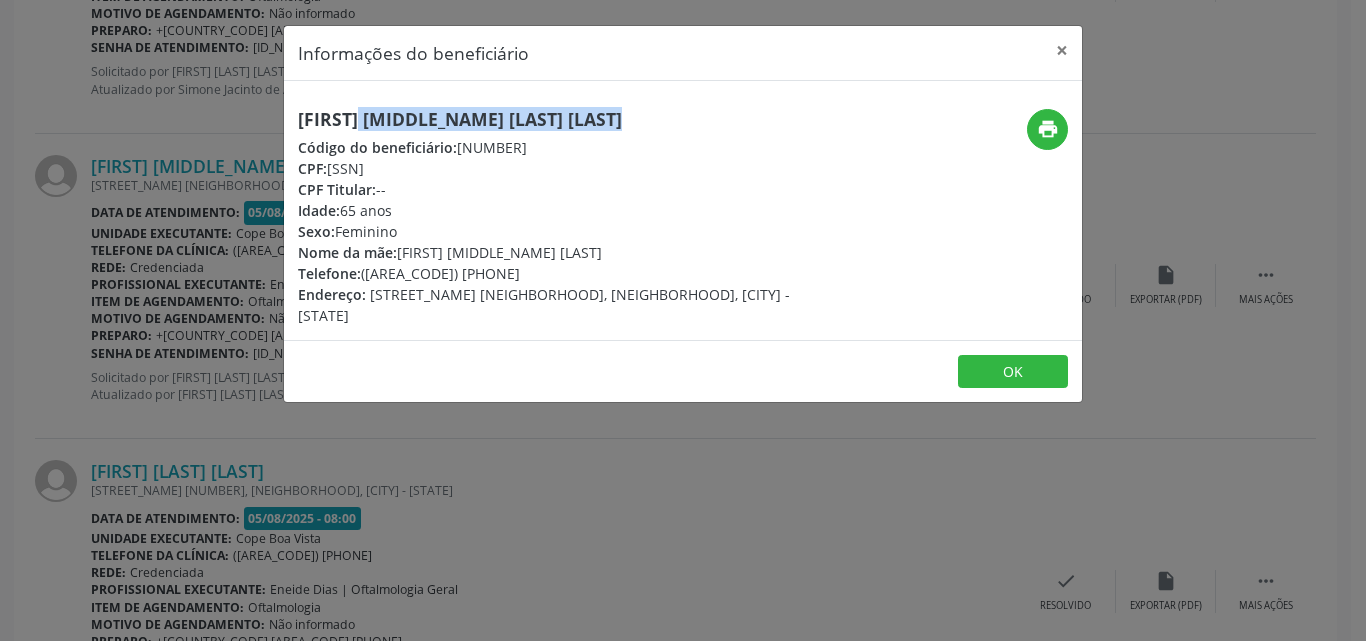 click on "[FIRST] [MIDDLE_NAME] [LAST] [LAST]" at bounding box center (550, 119) 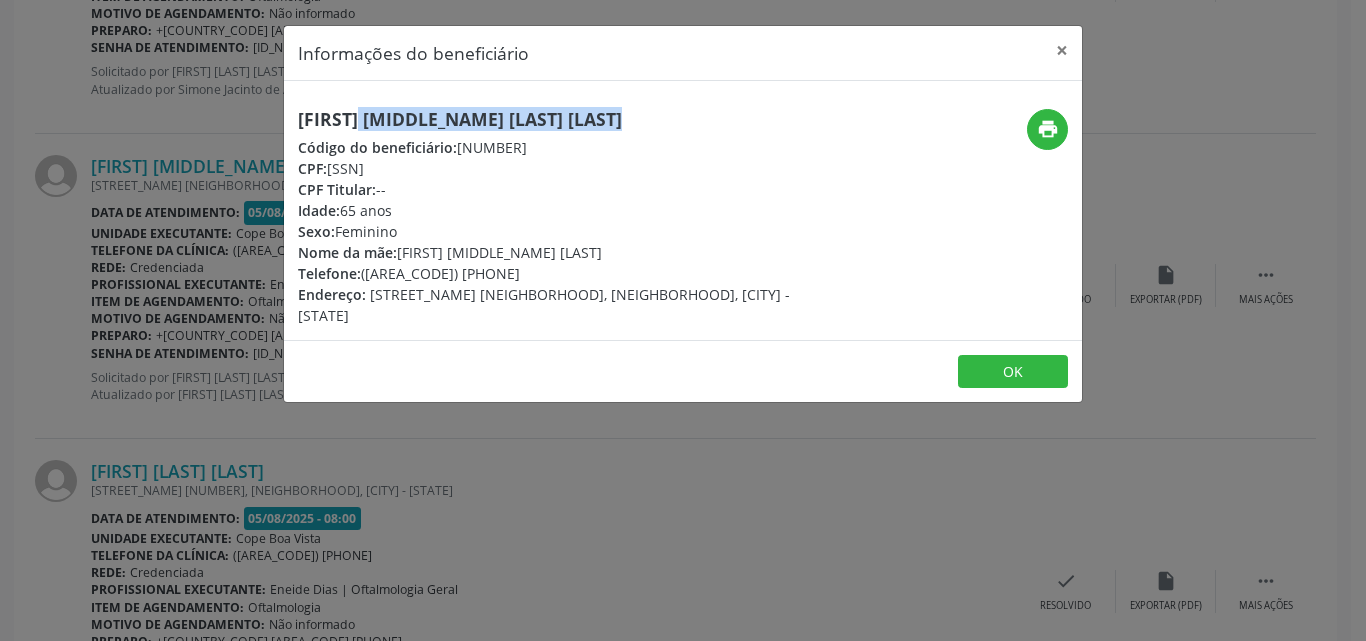 copy on "([AREA_CODE]) [PHONE]" 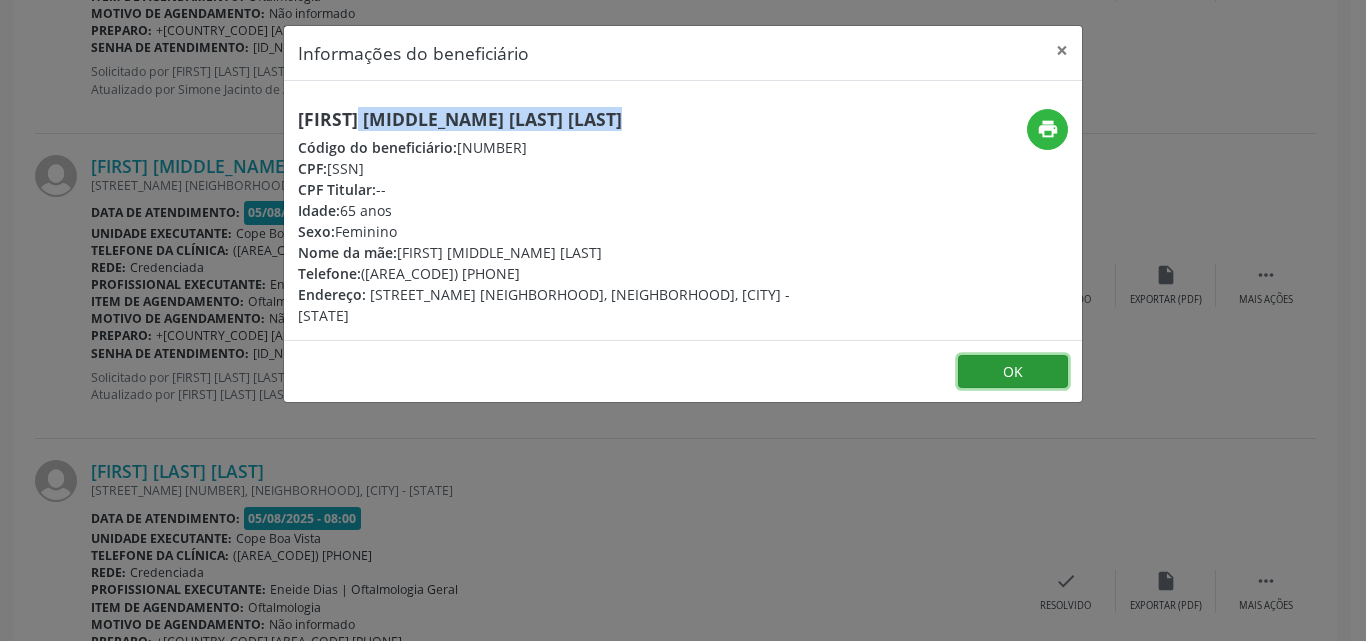 click on "OK" at bounding box center (1013, 372) 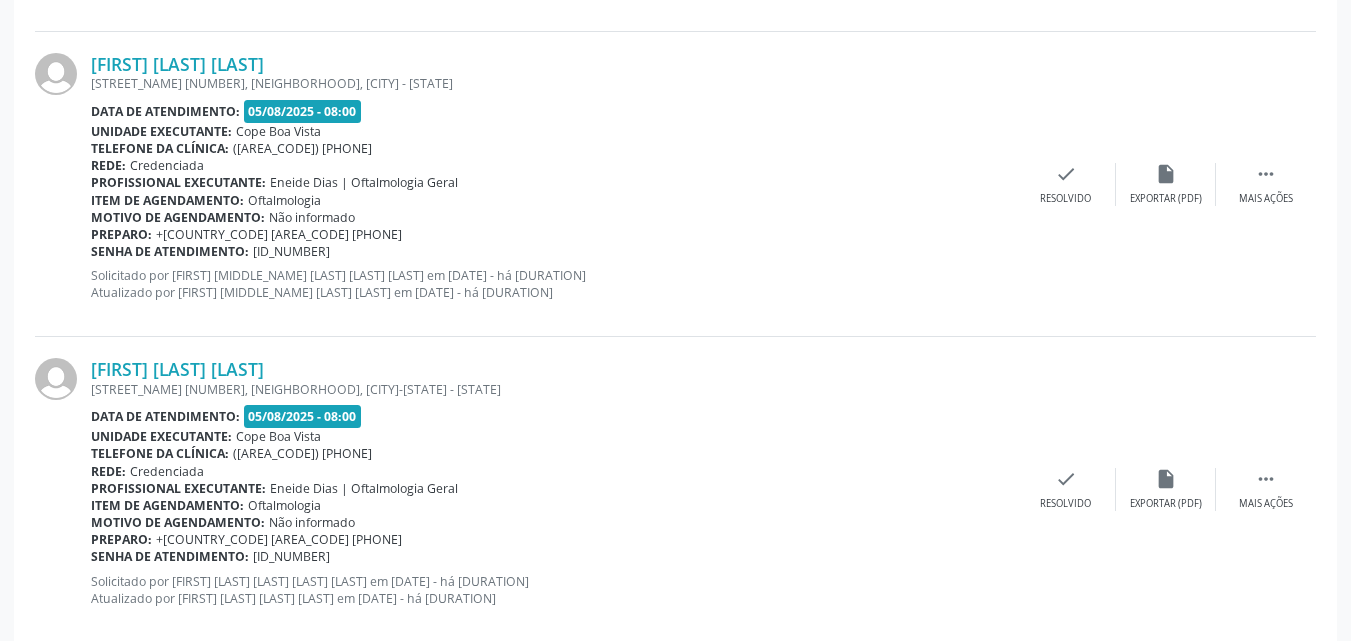 scroll, scrollTop: 3543, scrollLeft: 0, axis: vertical 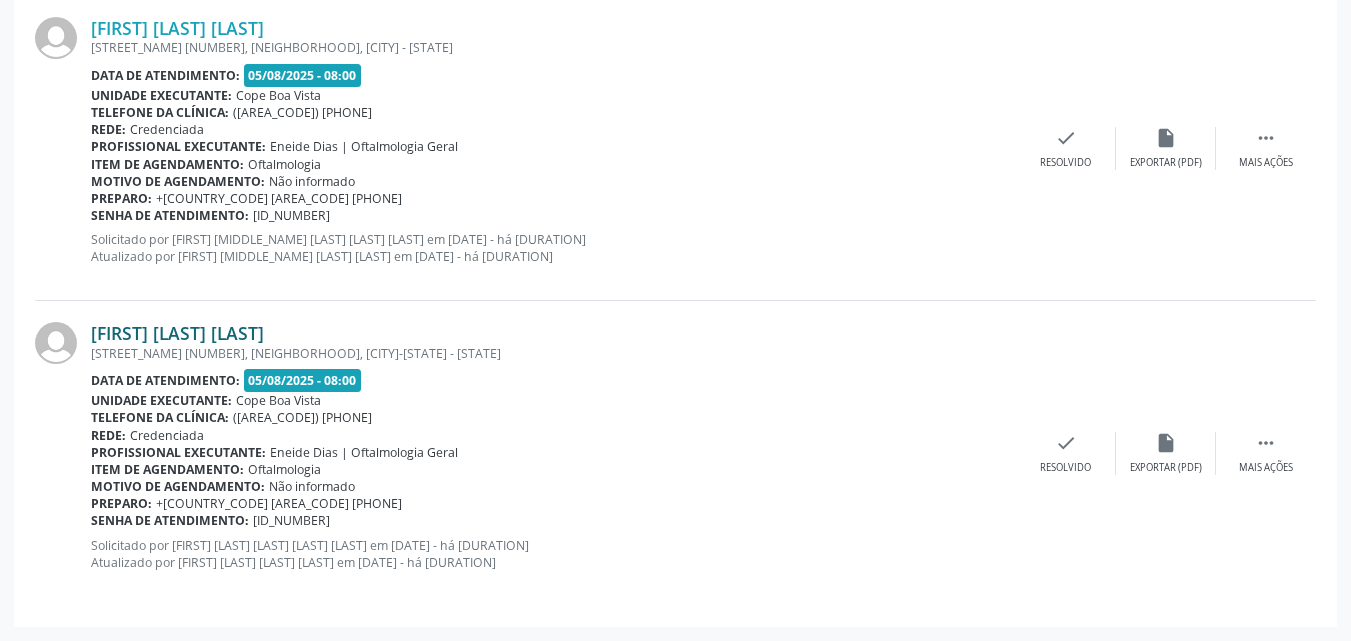 click on "[FIRST] [LAST] [LAST]" at bounding box center (177, 333) 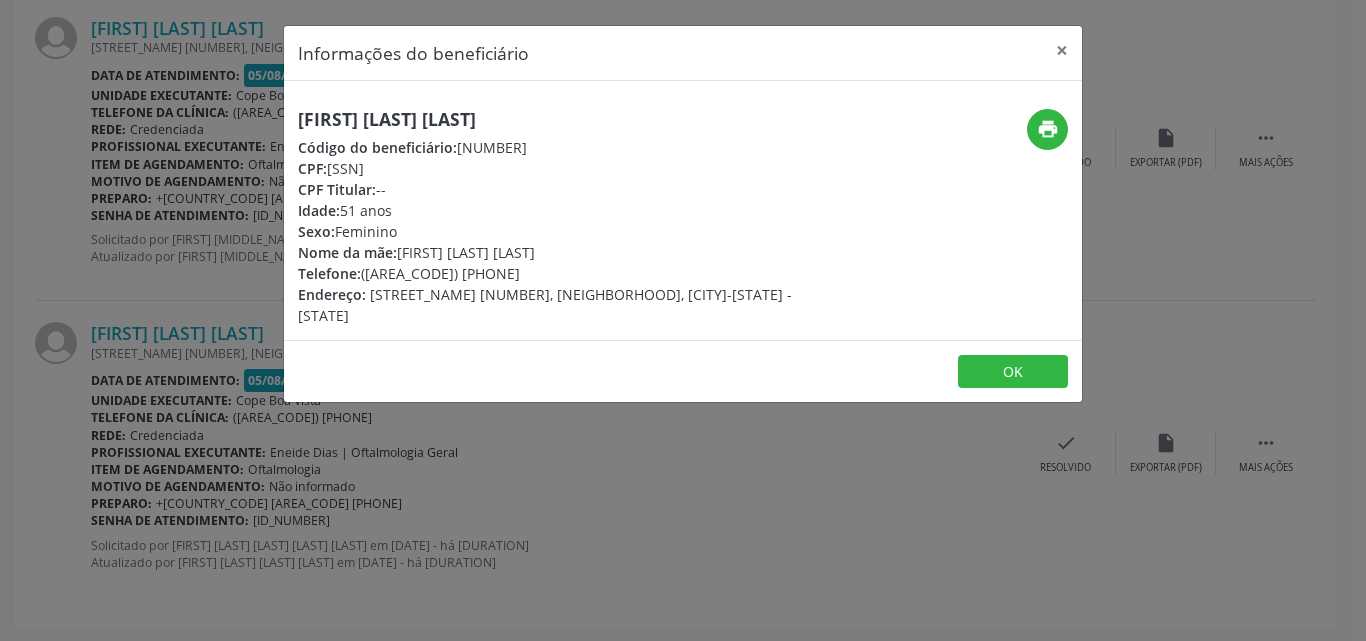 click on "[FIRST] [LAST] [LAST]
Código do beneficiário:
[NUMBER]
CPF:
[SSN]
CPF Titular:
--
Idade:
[AGE] anos
Sexo:
Feminino
Nome da mãe:
[FIRST] [LAST] [LAST]
Telefone:
([AREA_CODE]) [PHONE]
Endereço:
[STREET_NAME] [NUMBER], [NEIGHBORHOOD], [CITY]-[STATE] - [STATE]
print" at bounding box center (683, 210) 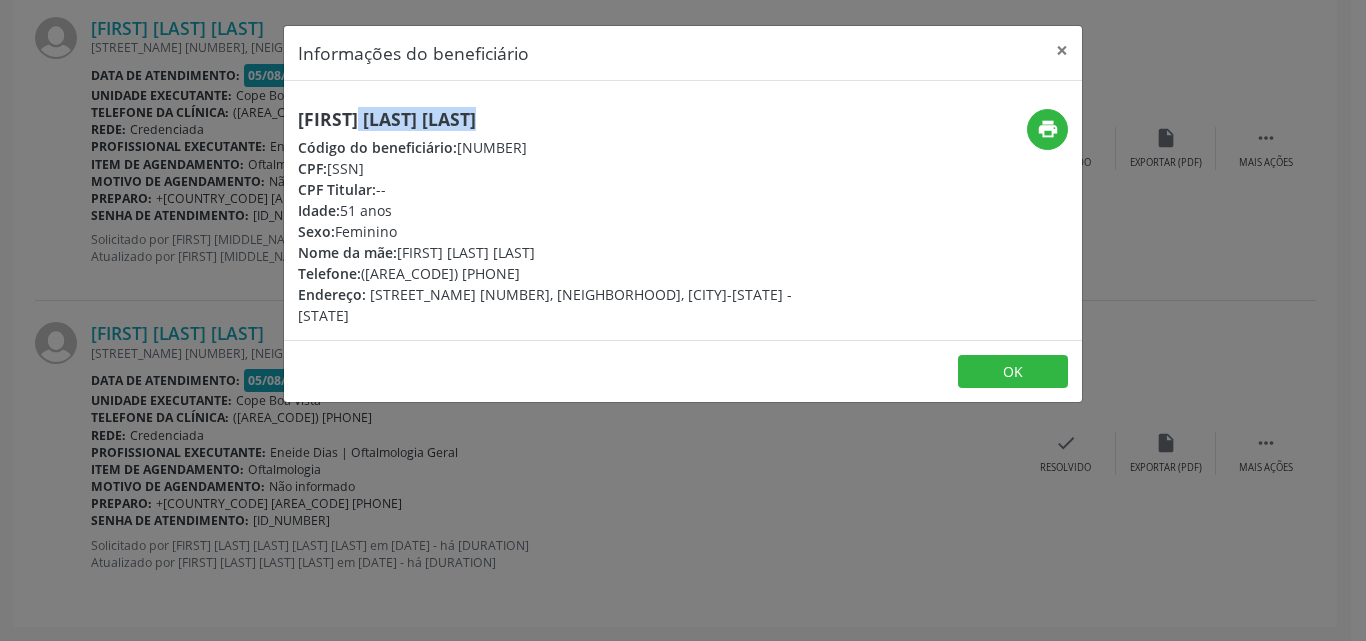 click on "[FIRST] [LAST] [LAST]
Código do beneficiário:
[NUMBER]
CPF:
[SSN]
CPF Titular:
--
Idade:
[AGE] anos
Sexo:
Feminino
Nome da mãe:
[FIRST] [LAST] [LAST]
Telefone:
([AREA_CODE]) [PHONE]
Endereço:
[STREET_NAME] [NUMBER], [NEIGHBORHOOD], [CITY]-[STATE] - [STATE]
print" at bounding box center (683, 210) 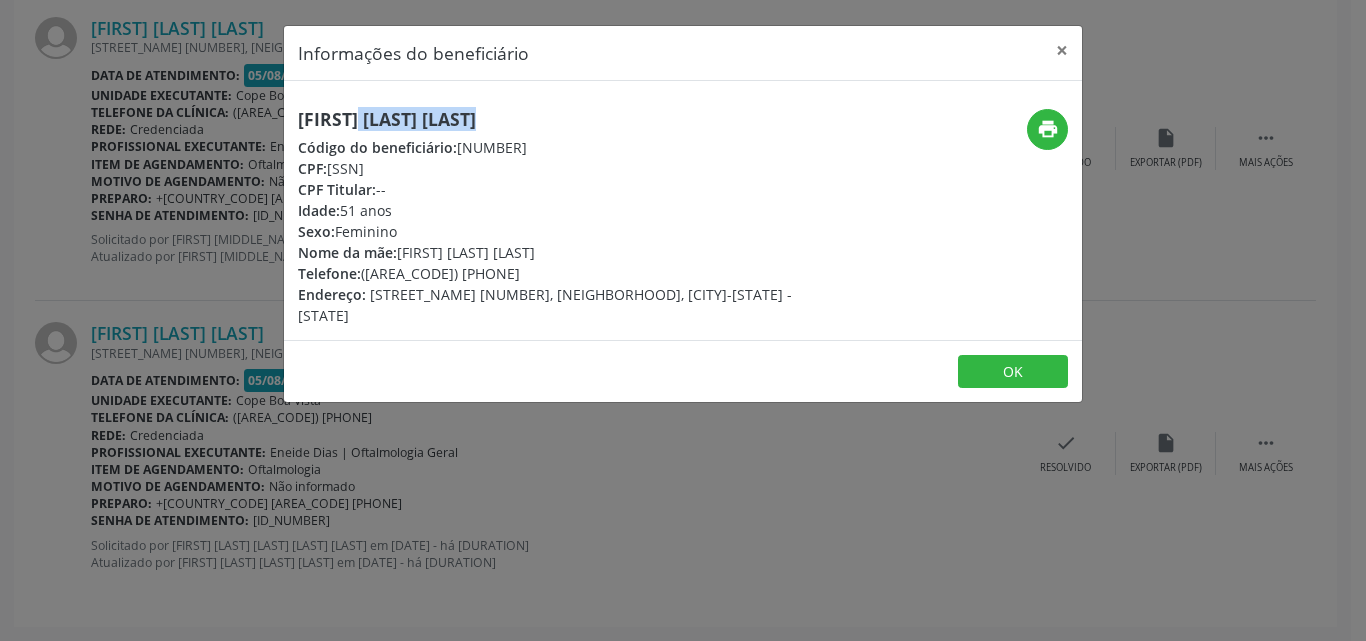 copy on "([AREA_CODE]) [PHONE]" 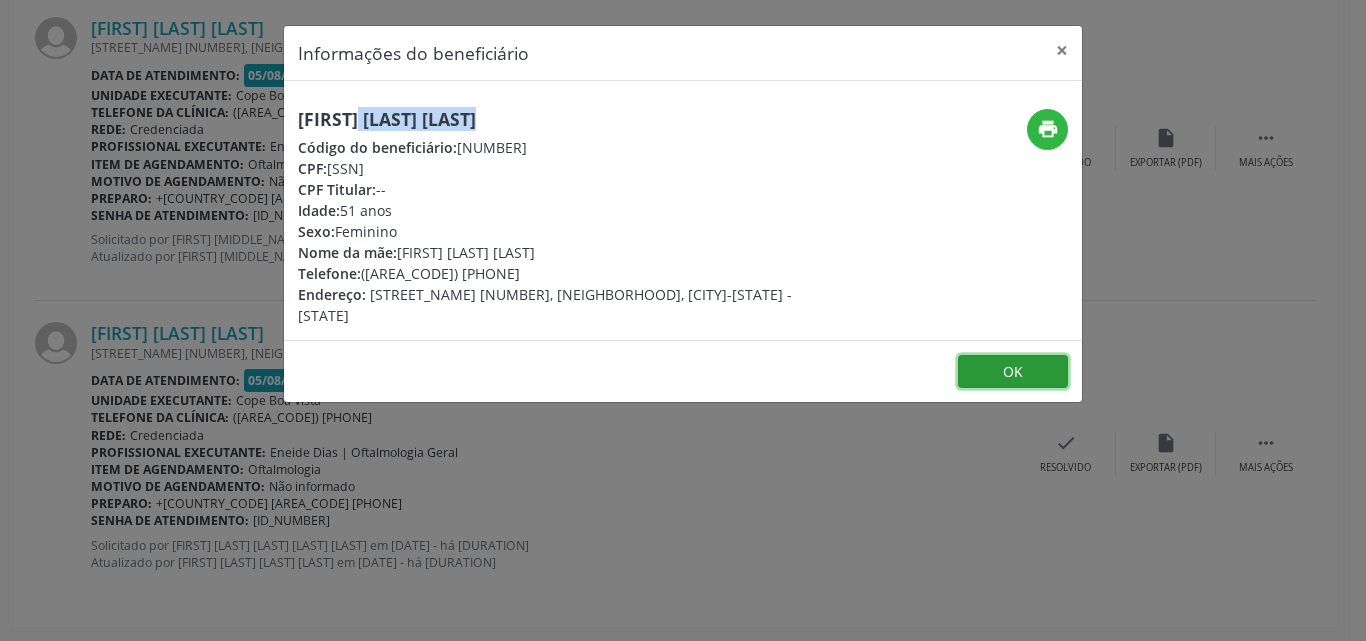 click on "OK" at bounding box center [1013, 372] 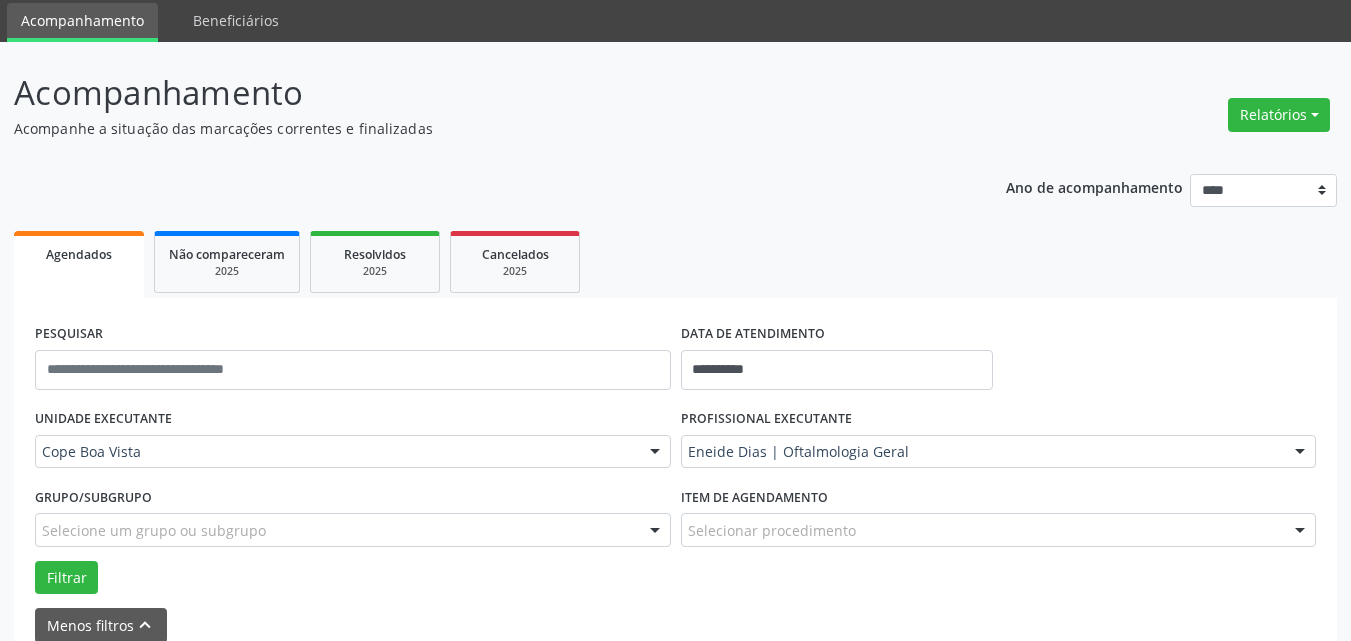 scroll, scrollTop: 0, scrollLeft: 0, axis: both 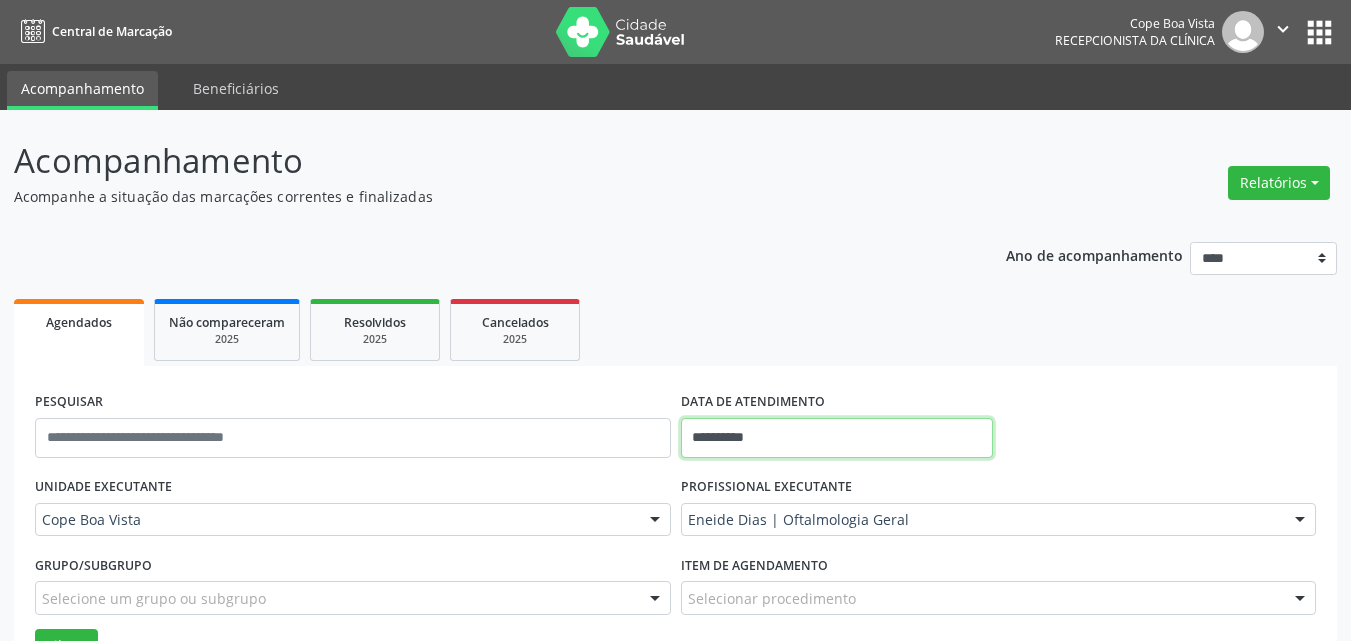 click on "**********" at bounding box center [837, 438] 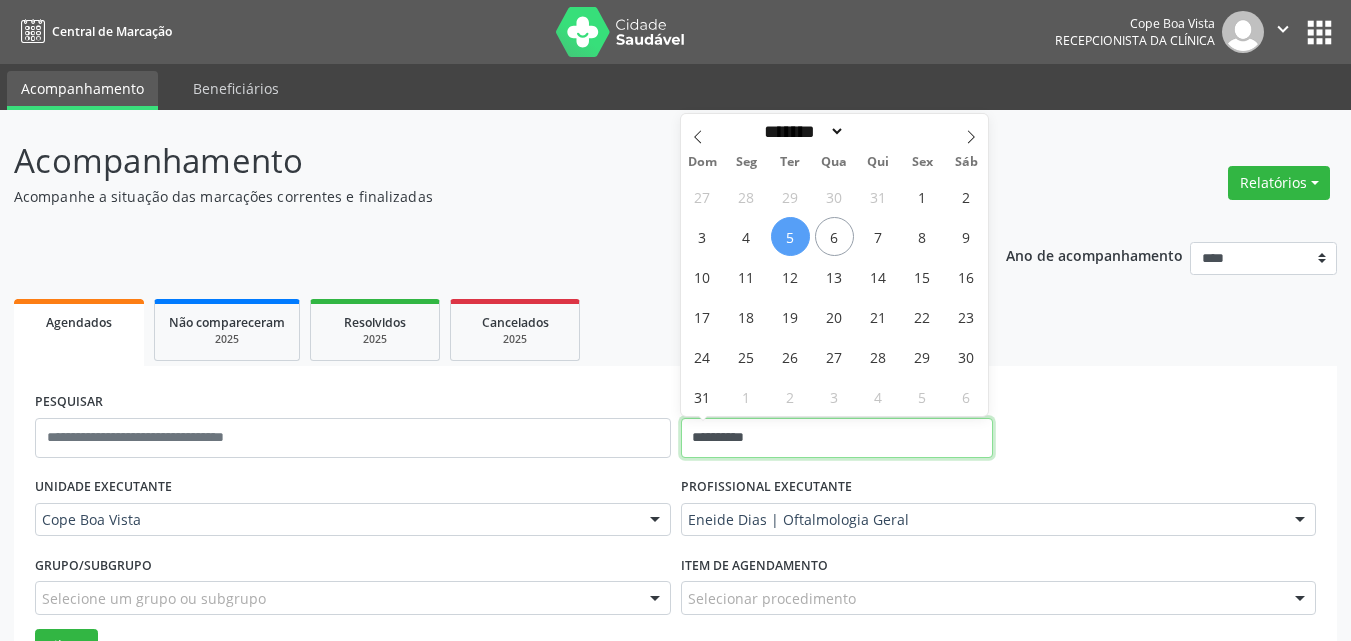 type 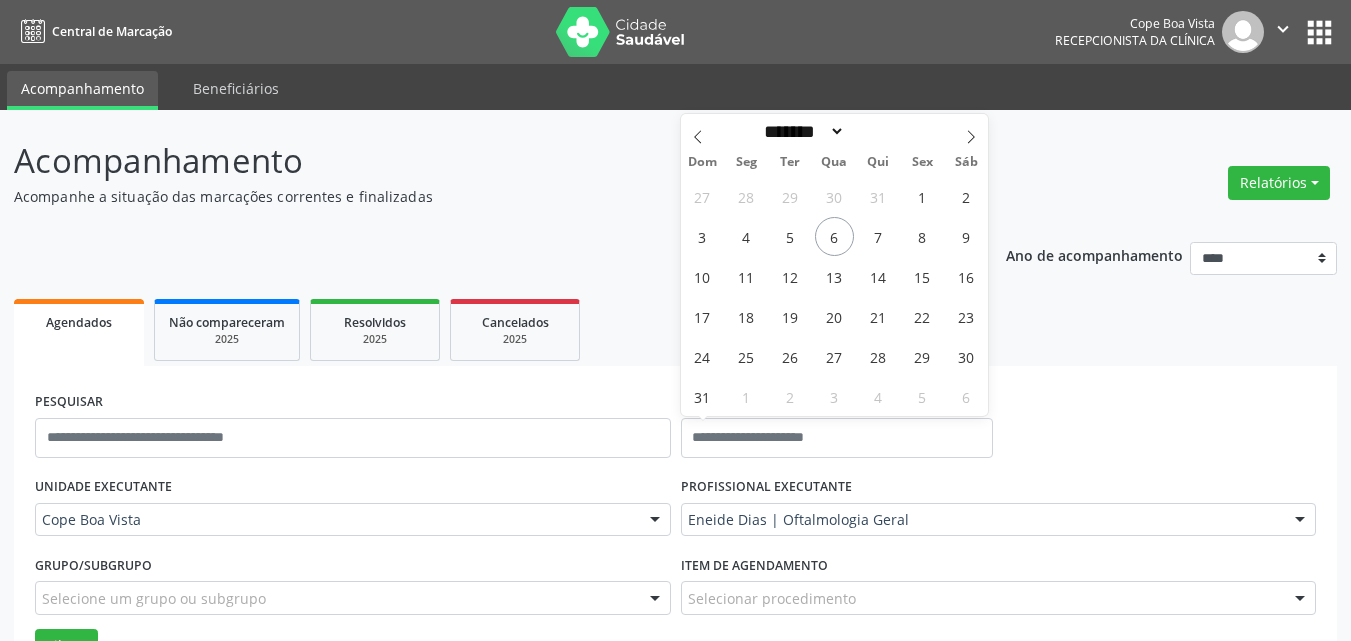 click on "PESQUISAR" at bounding box center (353, 429) 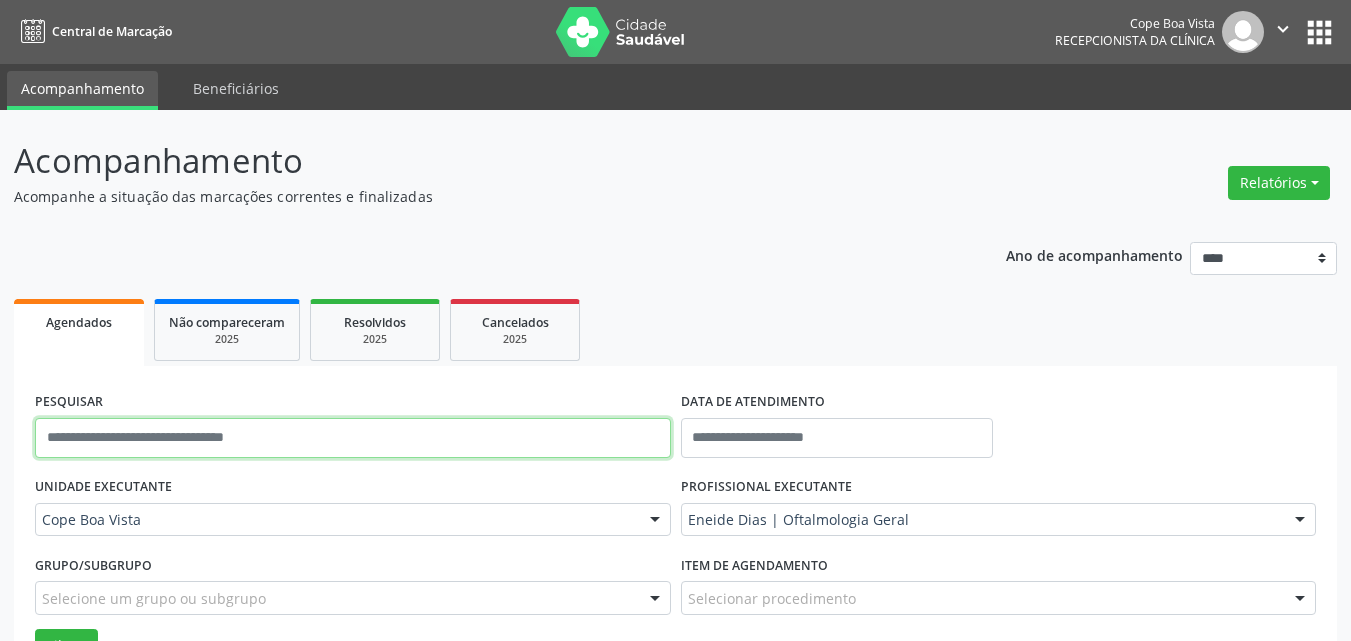 click at bounding box center [353, 438] 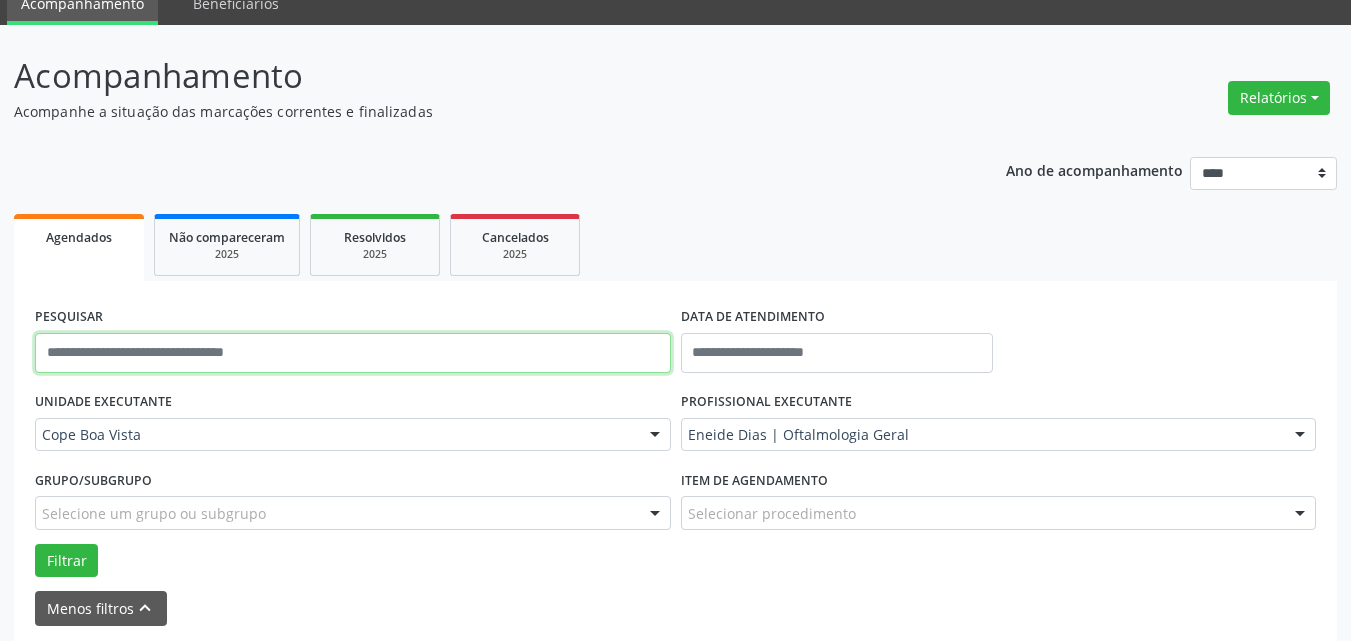 scroll, scrollTop: 200, scrollLeft: 0, axis: vertical 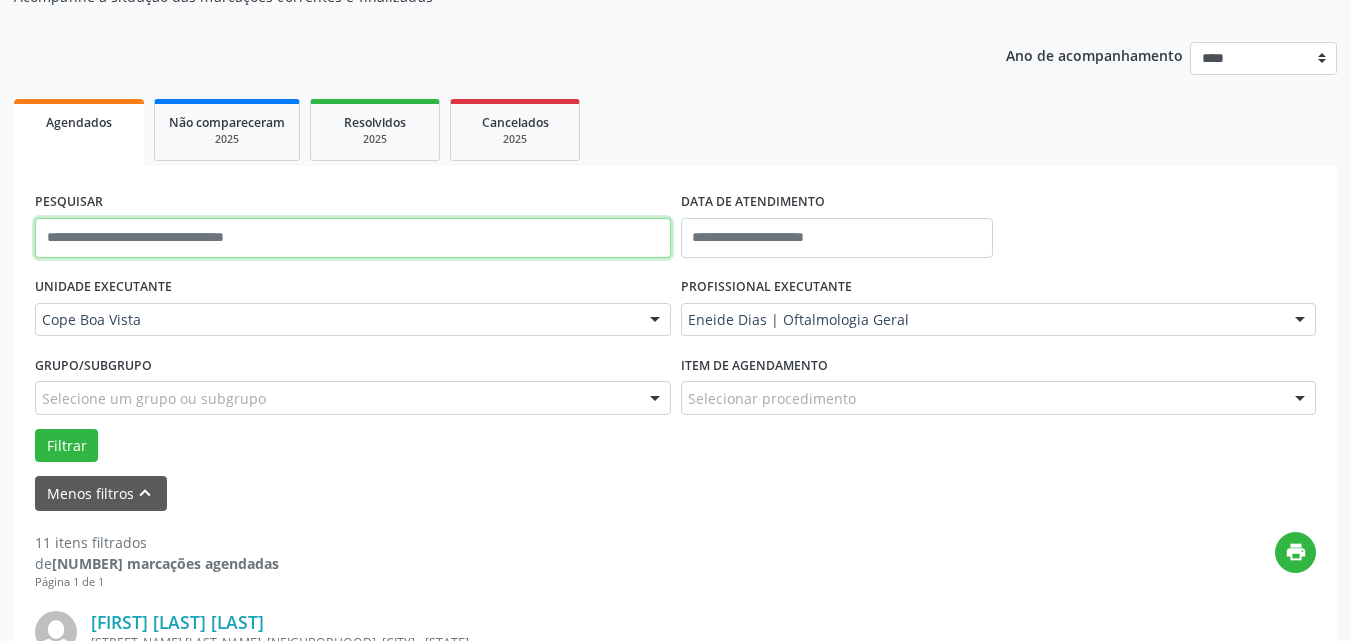 click at bounding box center (353, 238) 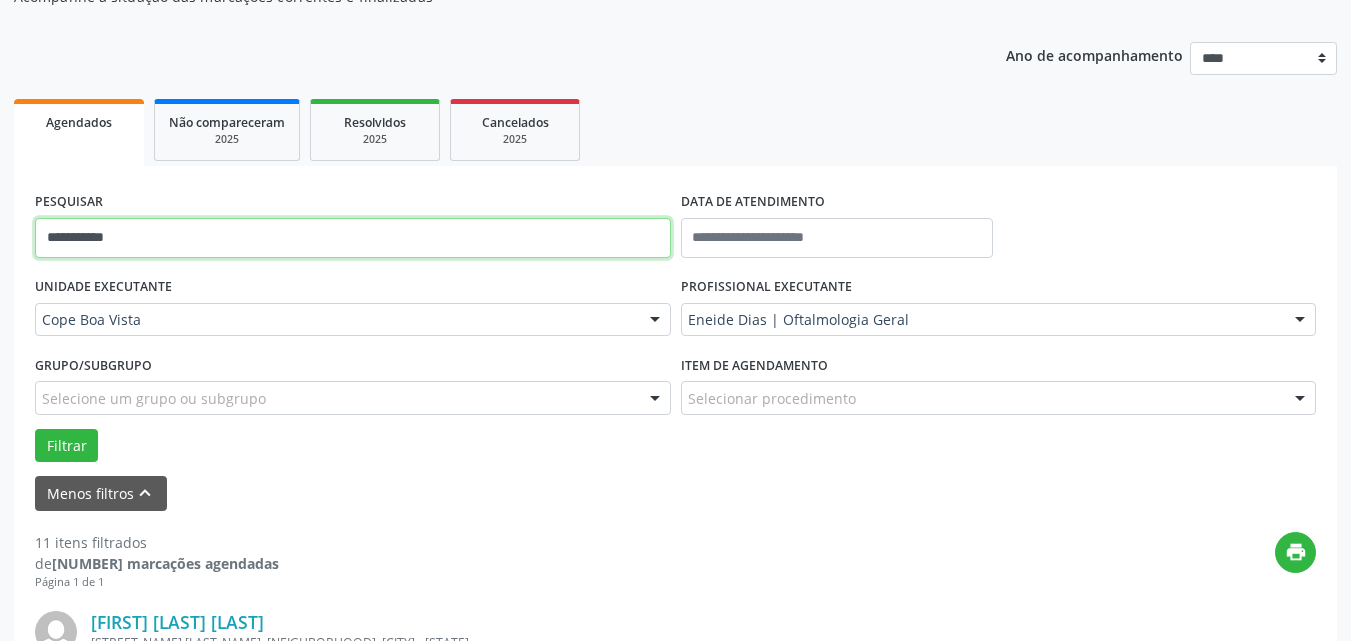 type on "**********" 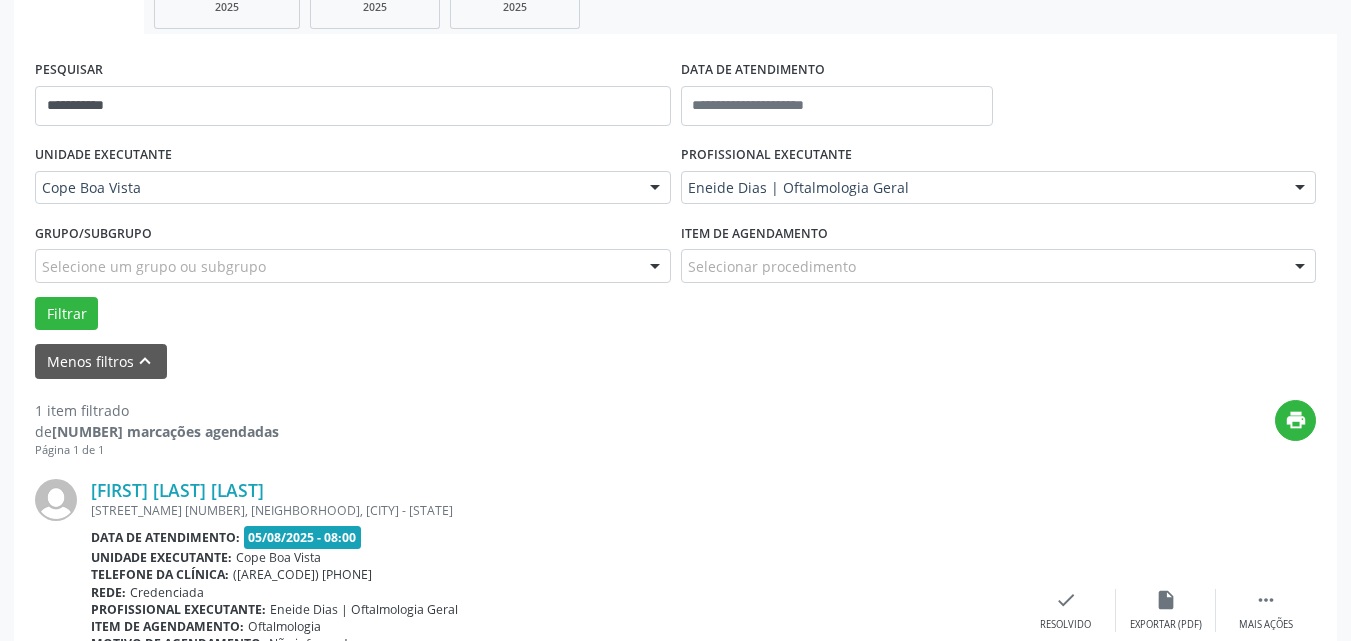 scroll, scrollTop: 432, scrollLeft: 0, axis: vertical 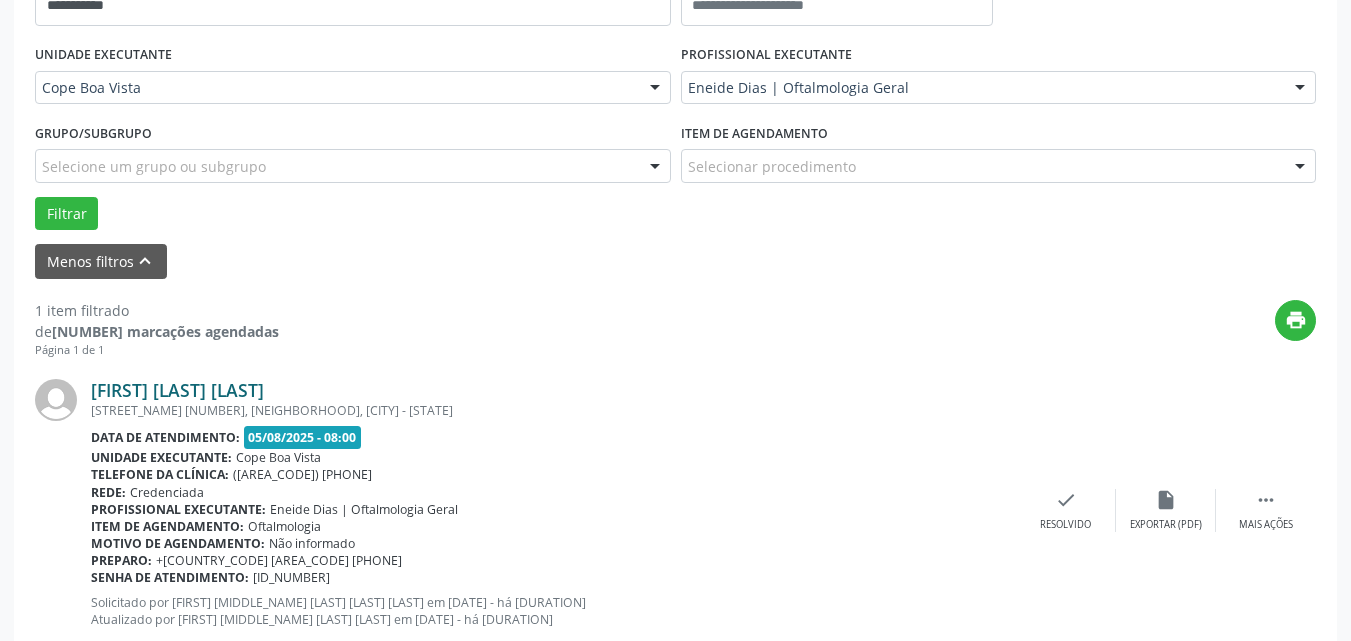 click on "[FIRST] [LAST] [LAST]" at bounding box center [177, 390] 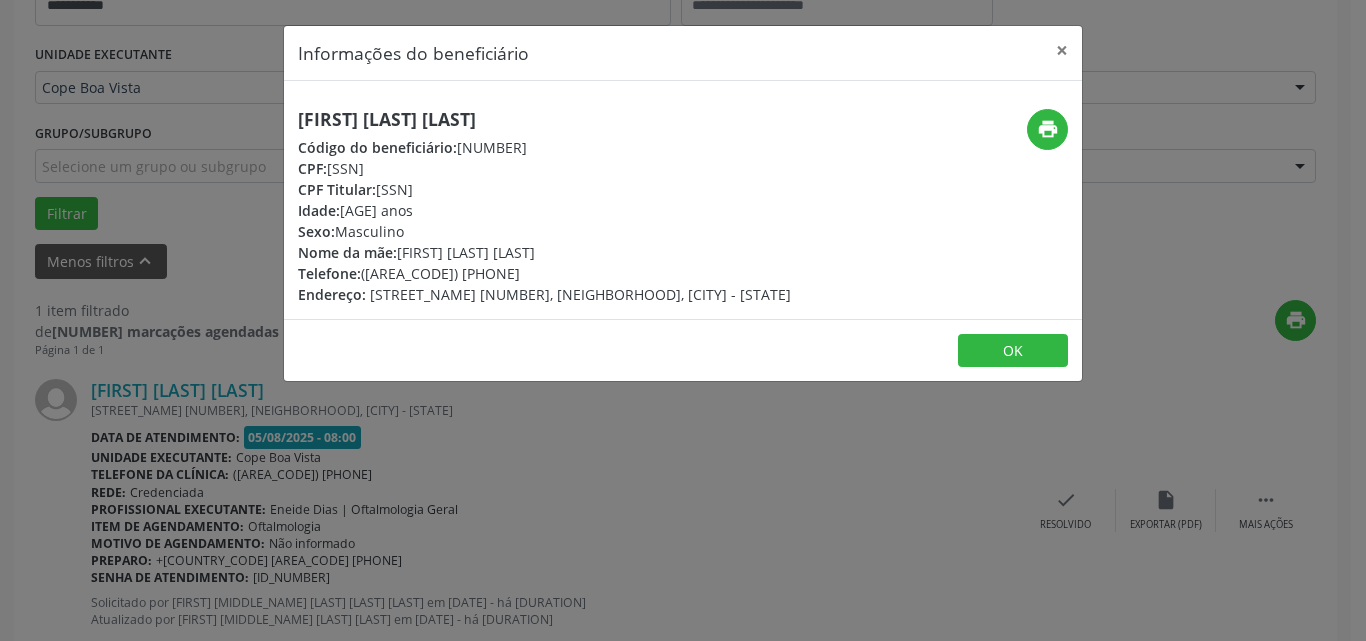 click on "[FIRST] [LAST] [LAST]" at bounding box center (544, 119) 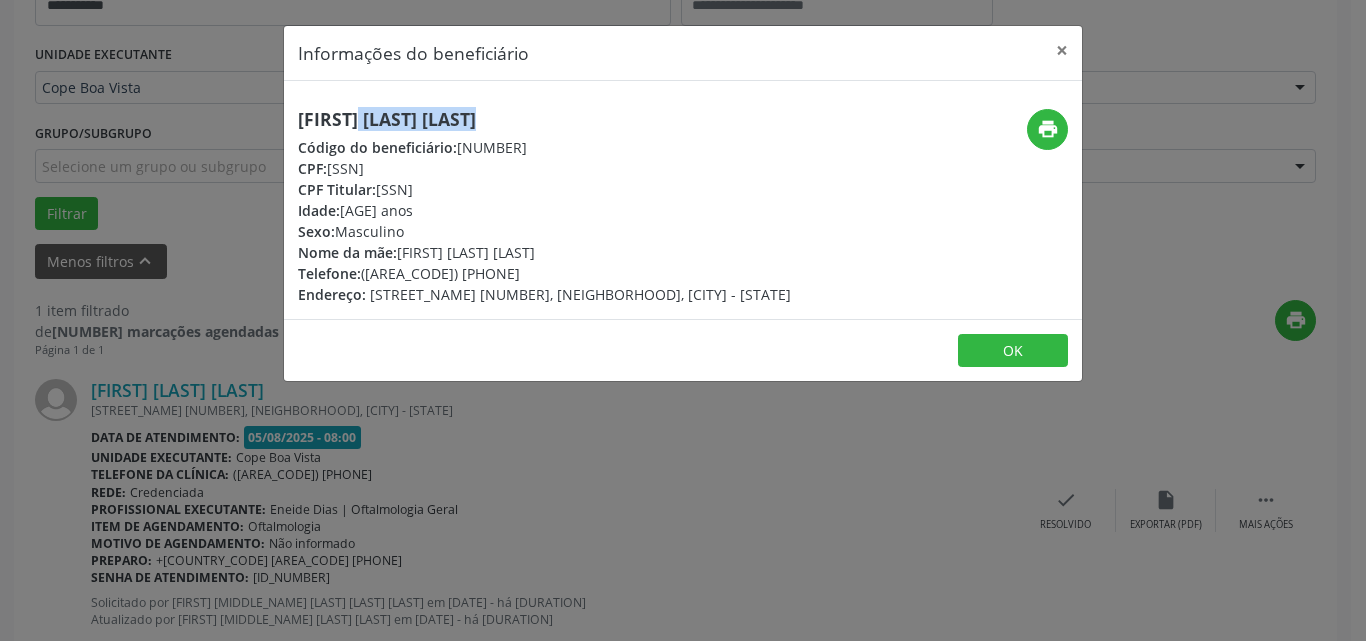 click on "[FIRST] [LAST] [LAST]" at bounding box center [544, 119] 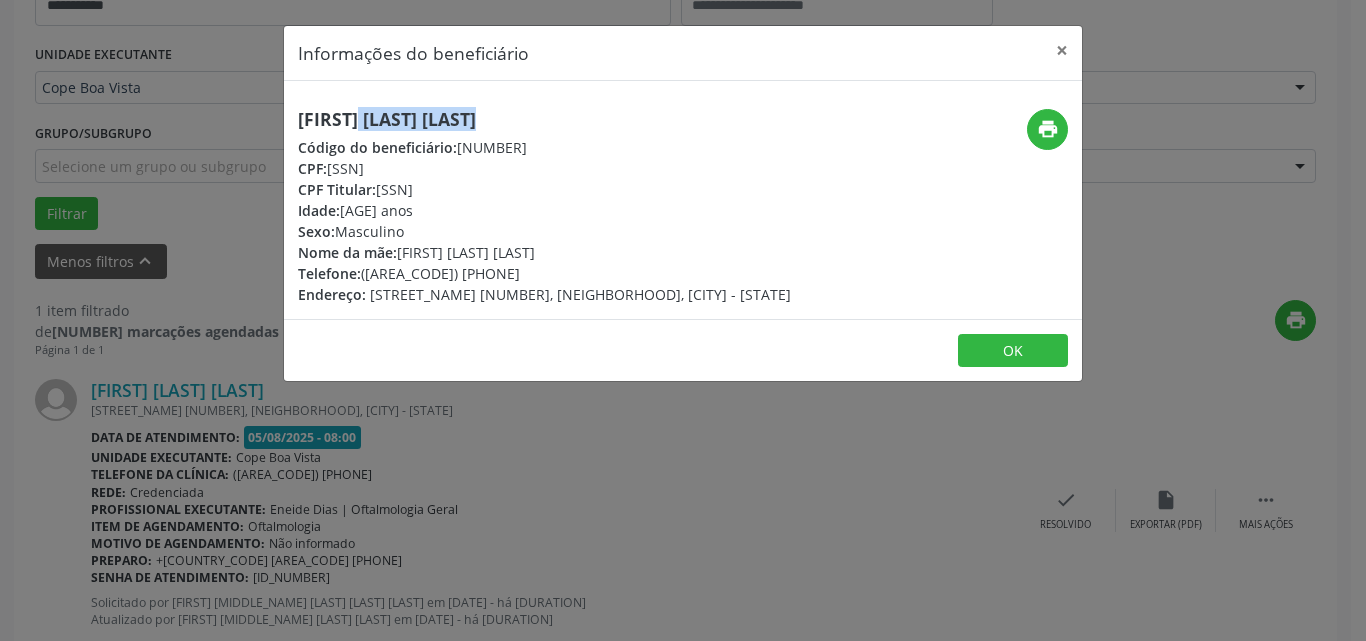 copy on "([AREA_CODE]) [PHONE]" 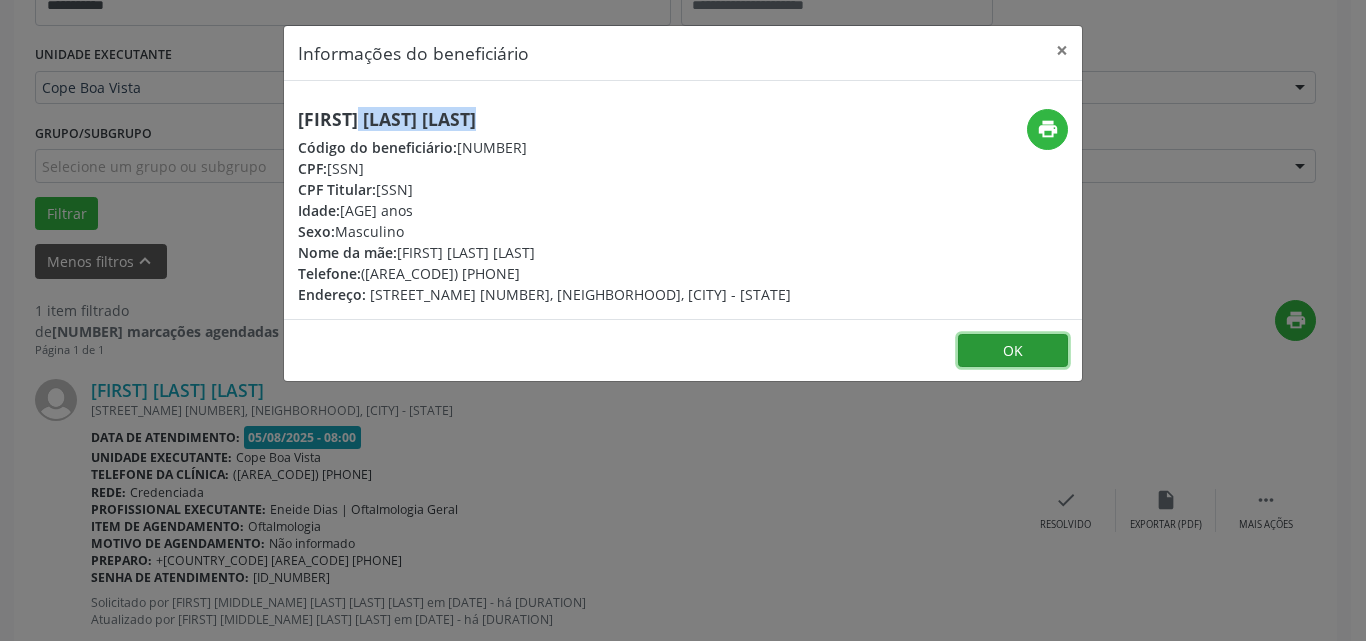 click on "OK" at bounding box center [1013, 351] 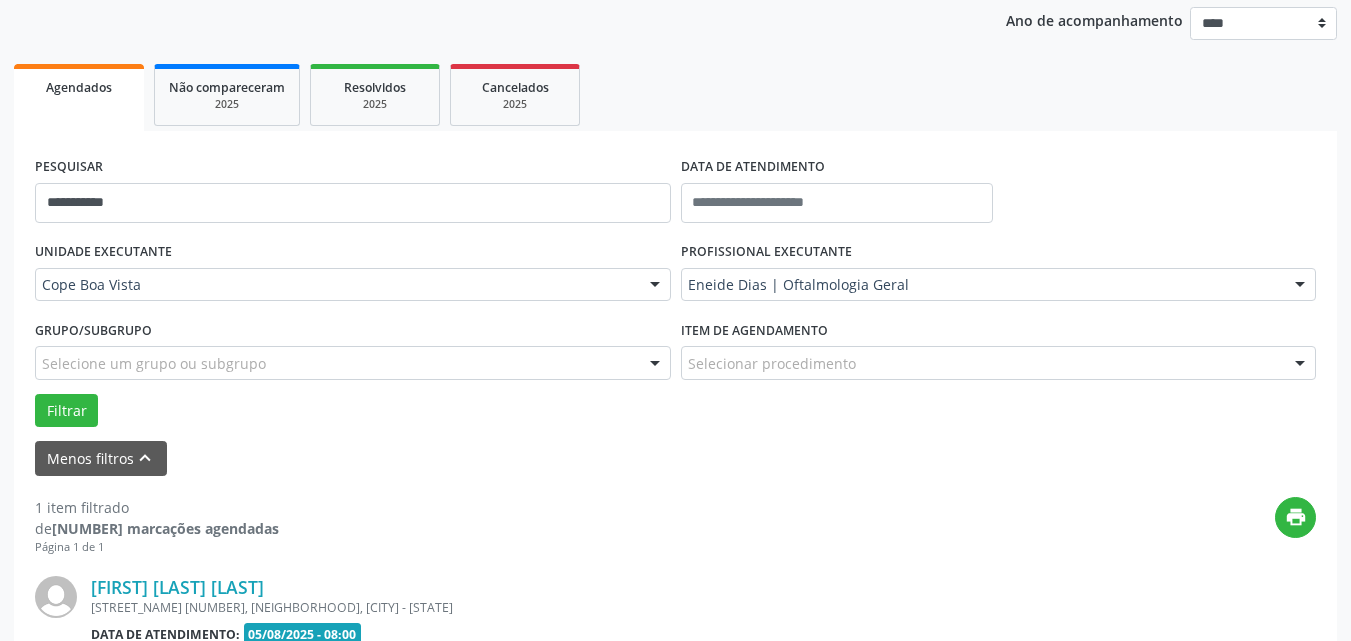 scroll, scrollTop: 200, scrollLeft: 0, axis: vertical 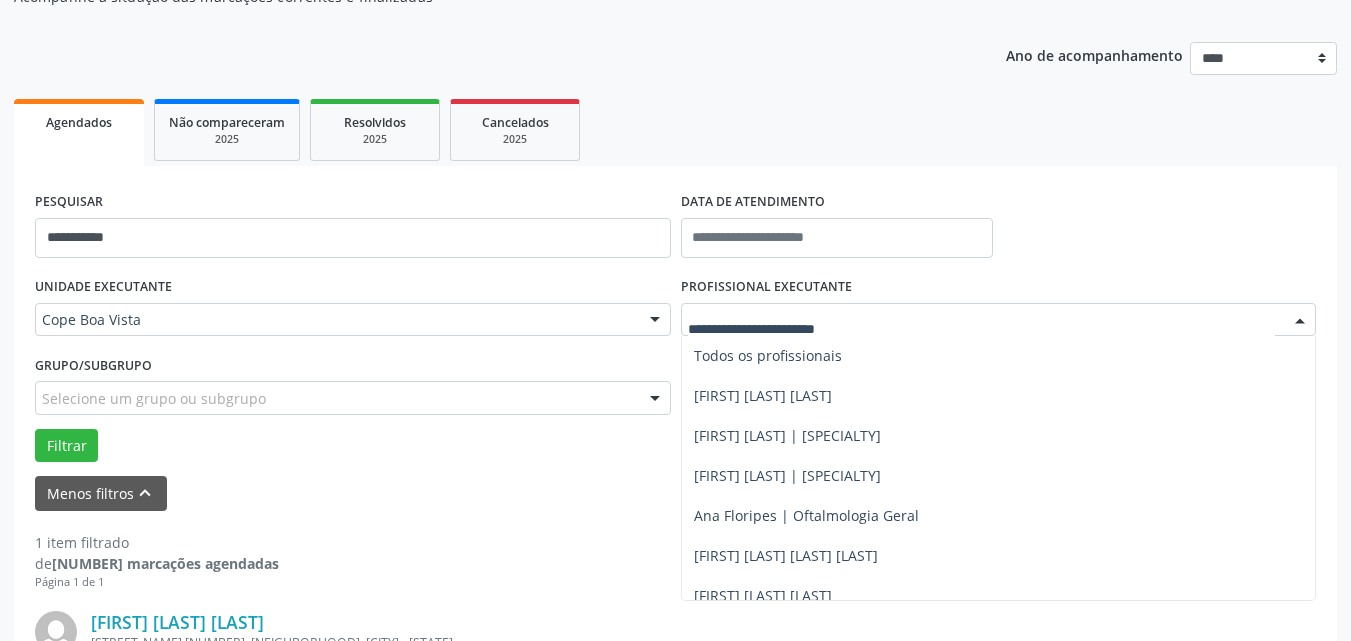 click at bounding box center [999, 320] 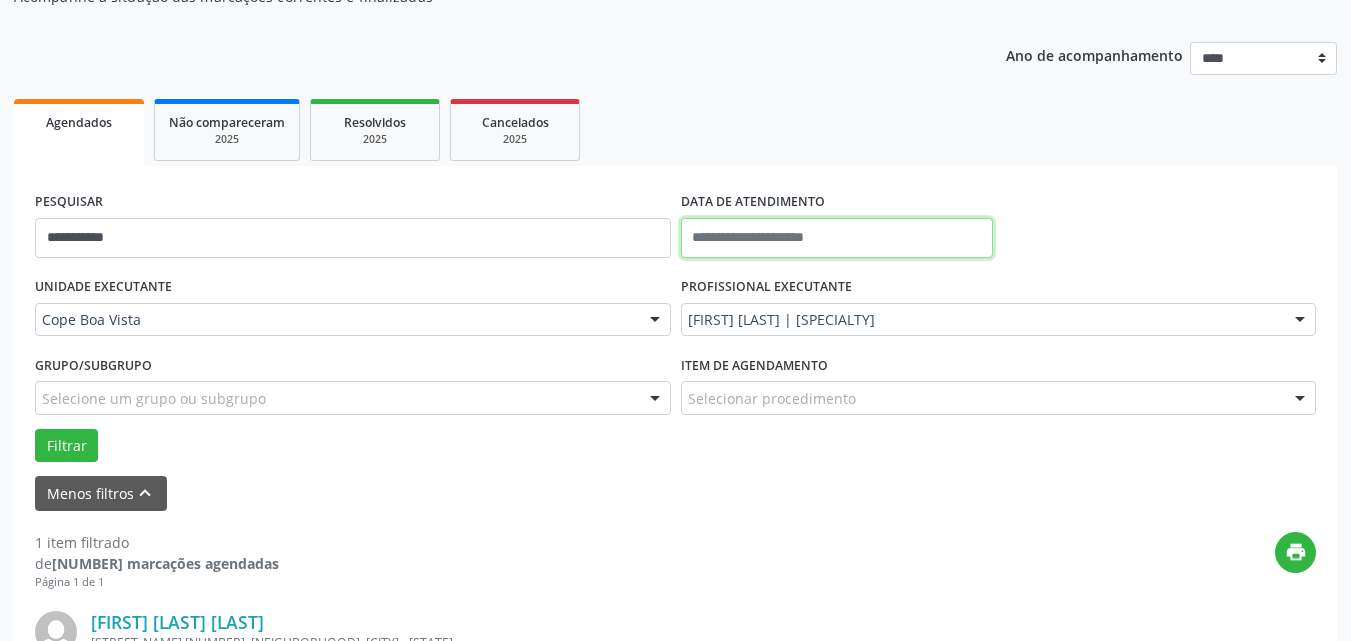 click at bounding box center (837, 238) 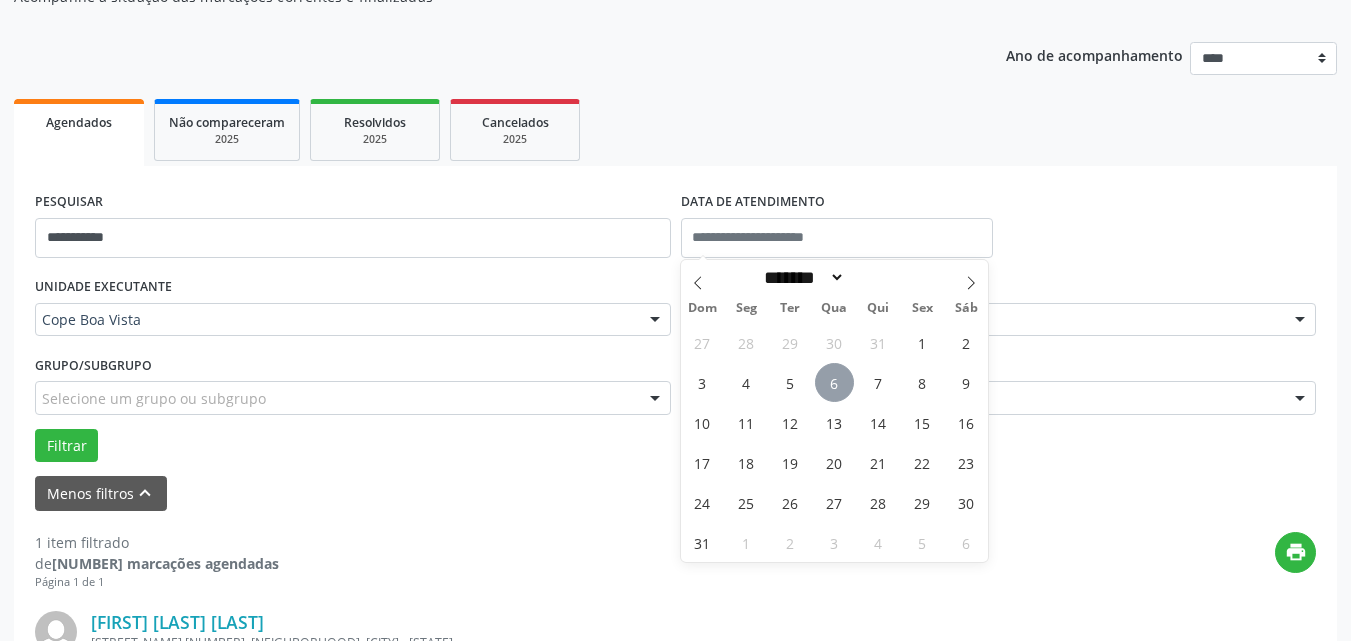 click on "6" at bounding box center [834, 382] 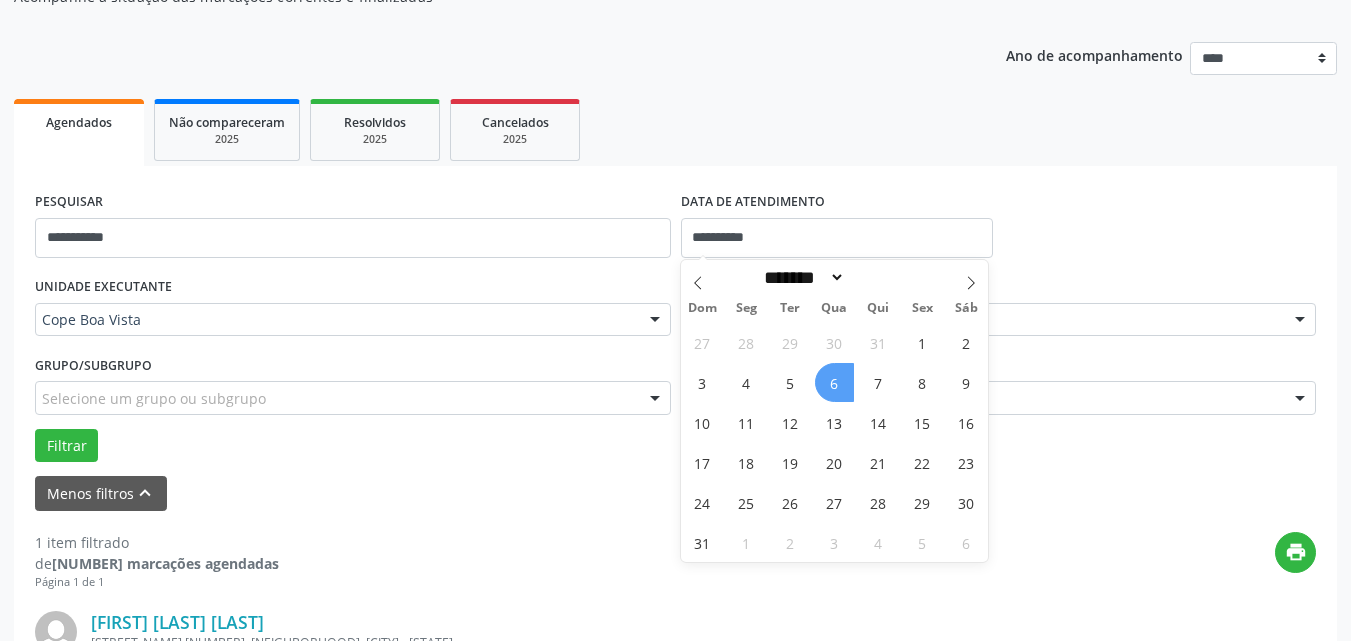 click on "6" at bounding box center (834, 382) 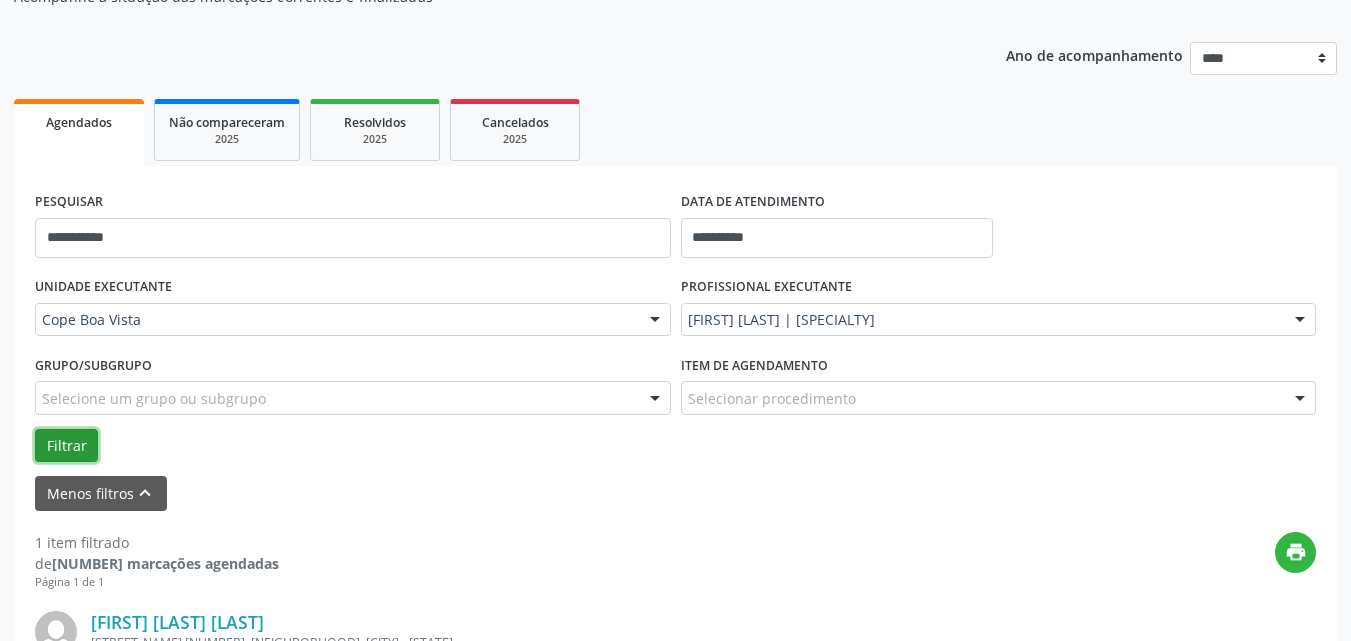click on "Filtrar" at bounding box center [66, 446] 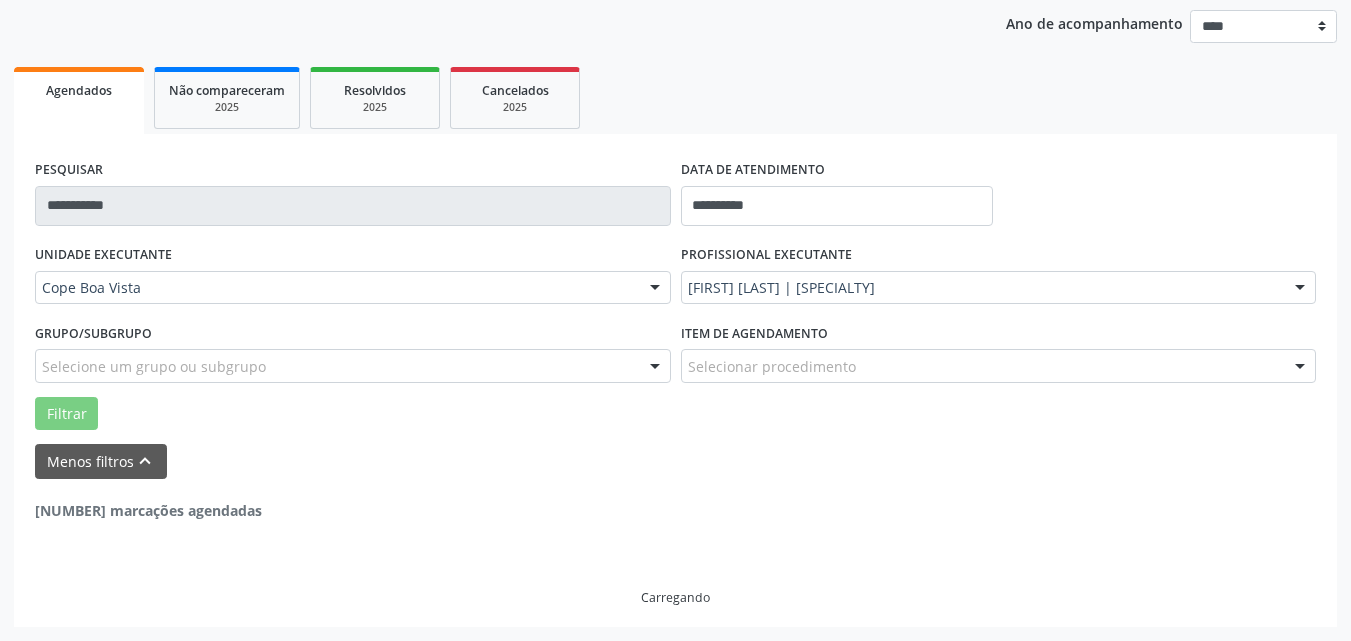 scroll, scrollTop: 168, scrollLeft: 0, axis: vertical 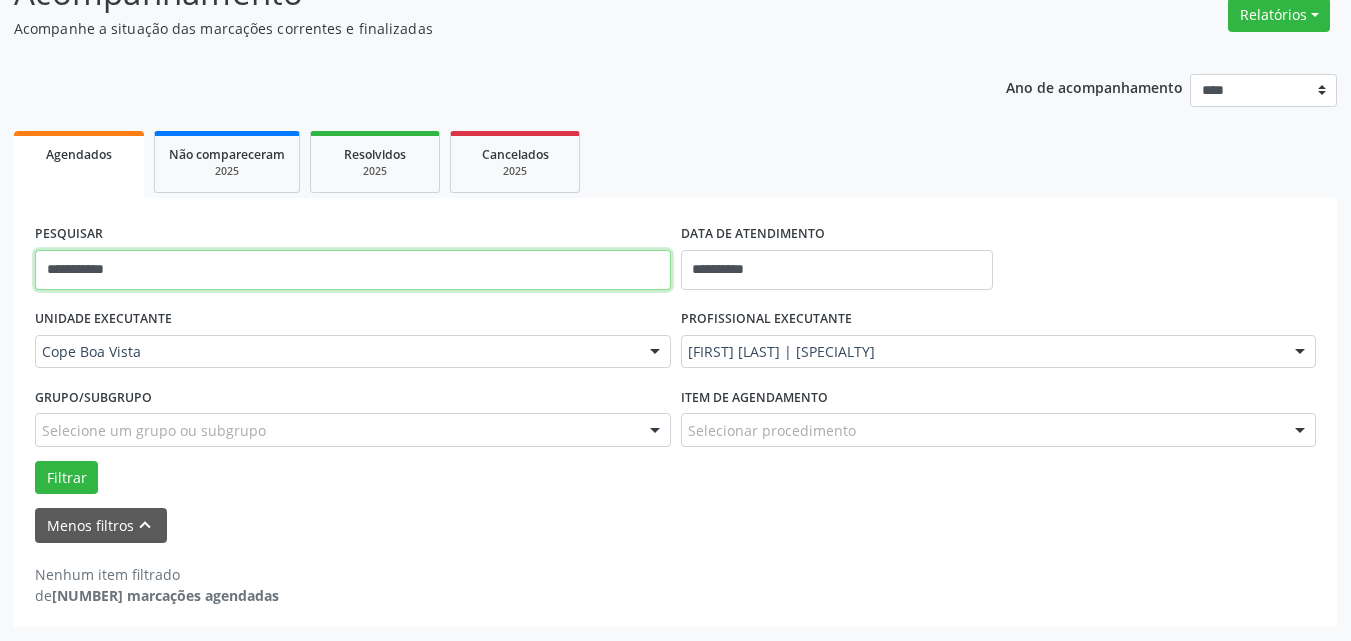 click on "**********" at bounding box center [353, 270] 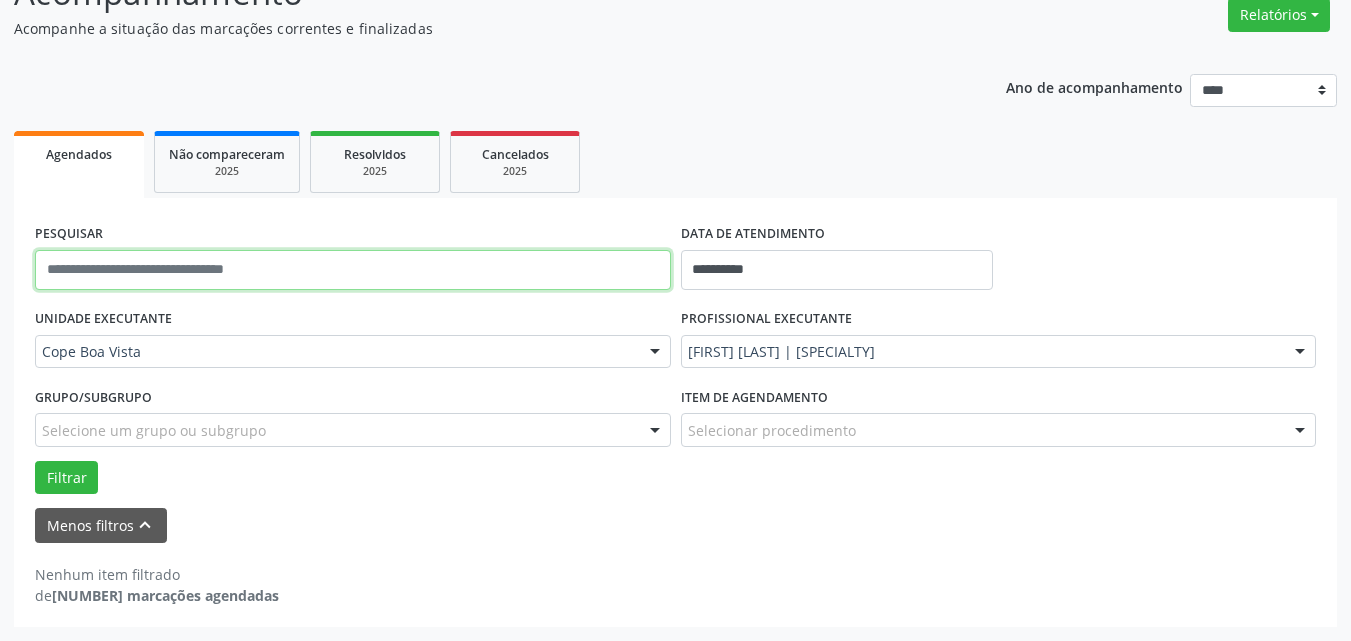 type 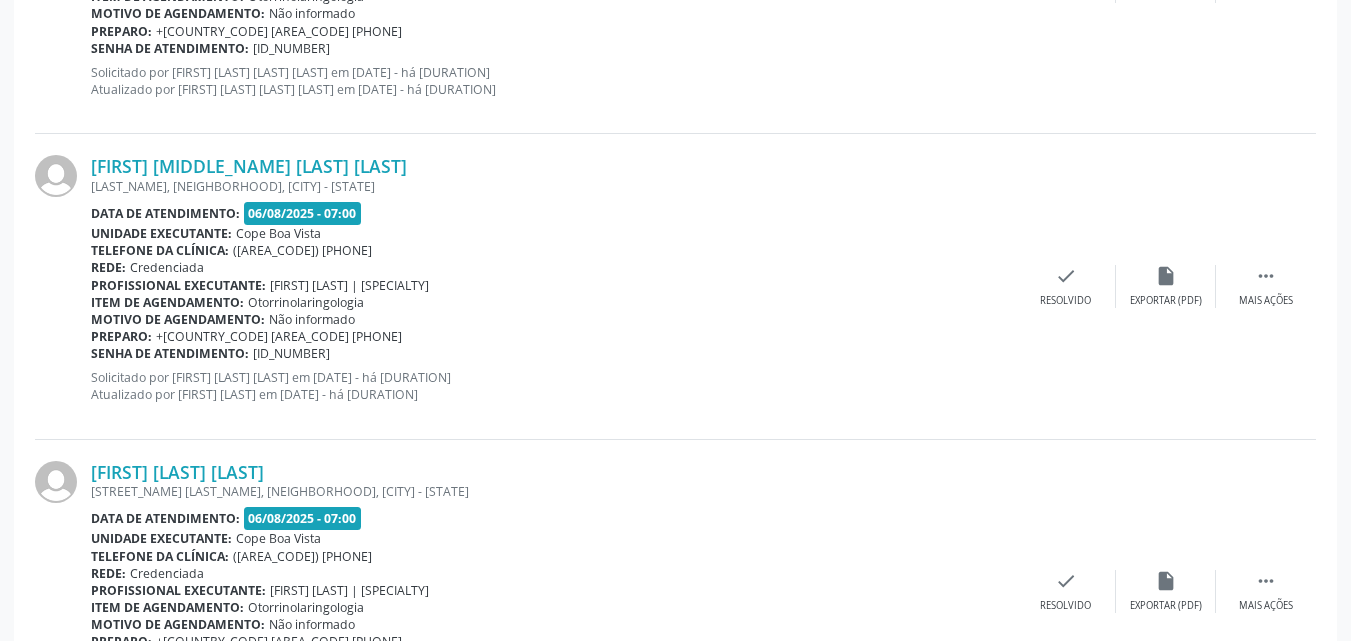 scroll, scrollTop: 1268, scrollLeft: 0, axis: vertical 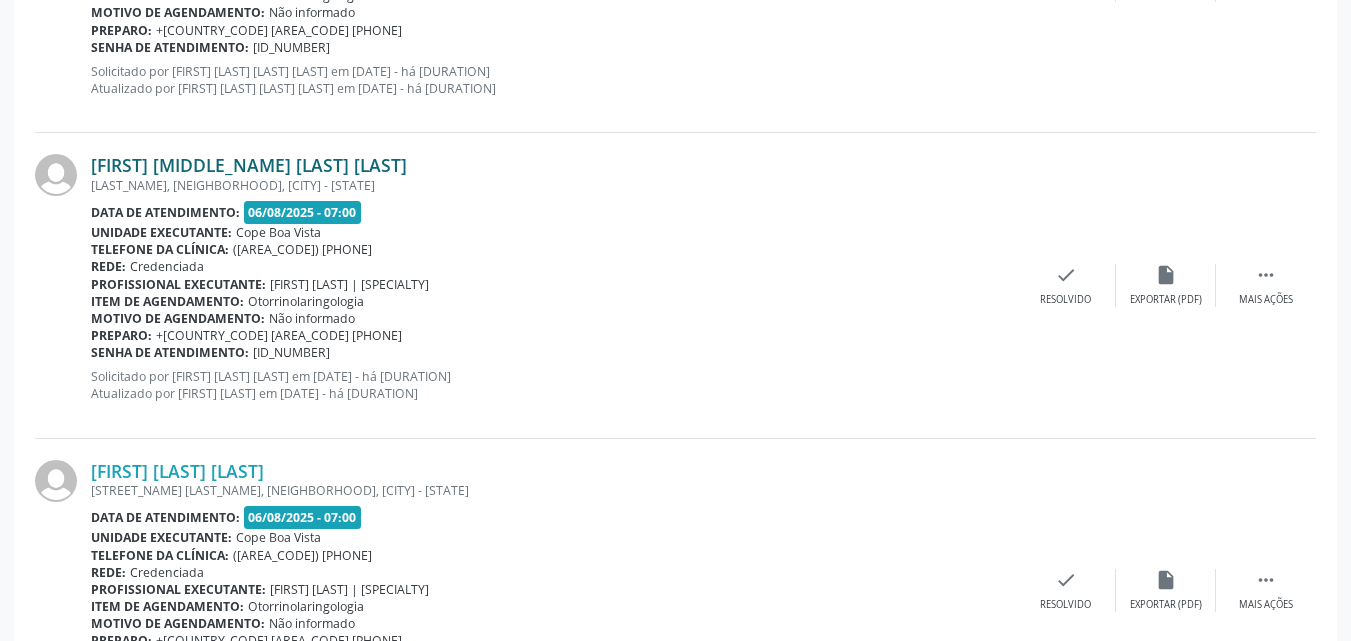 click on "[FIRST] [MIDDLE_NAME] [LAST] [LAST]" at bounding box center (249, 165) 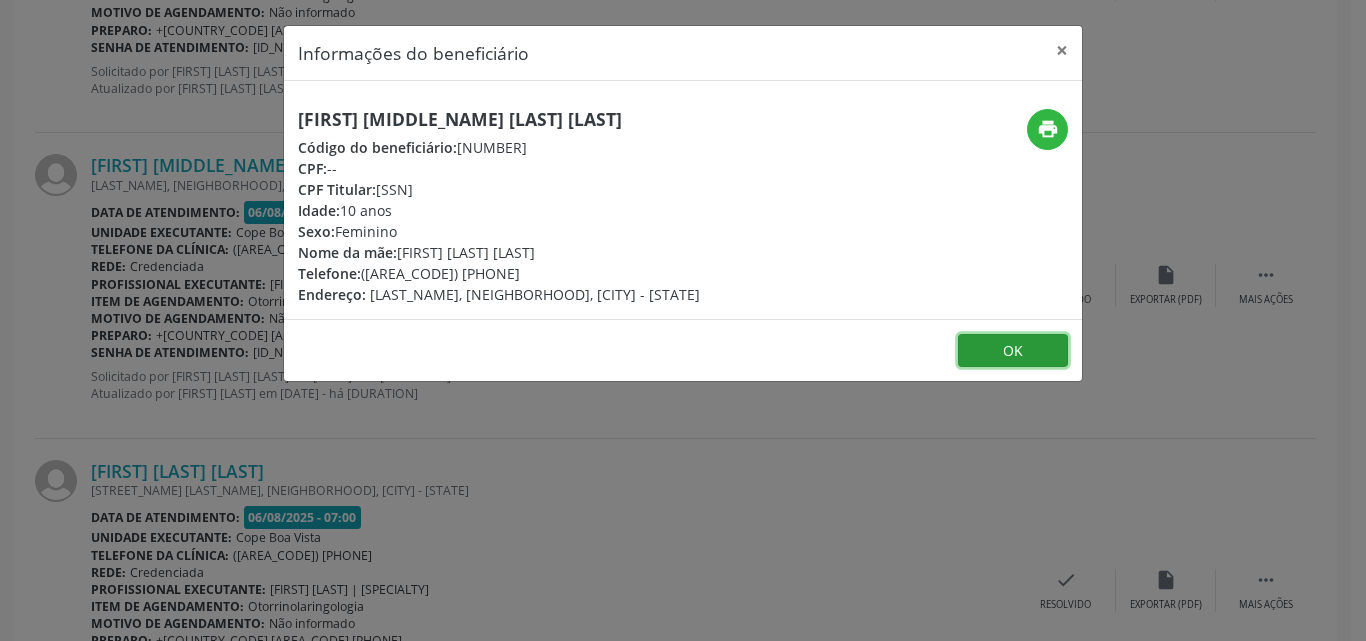 click on "OK" at bounding box center (1013, 351) 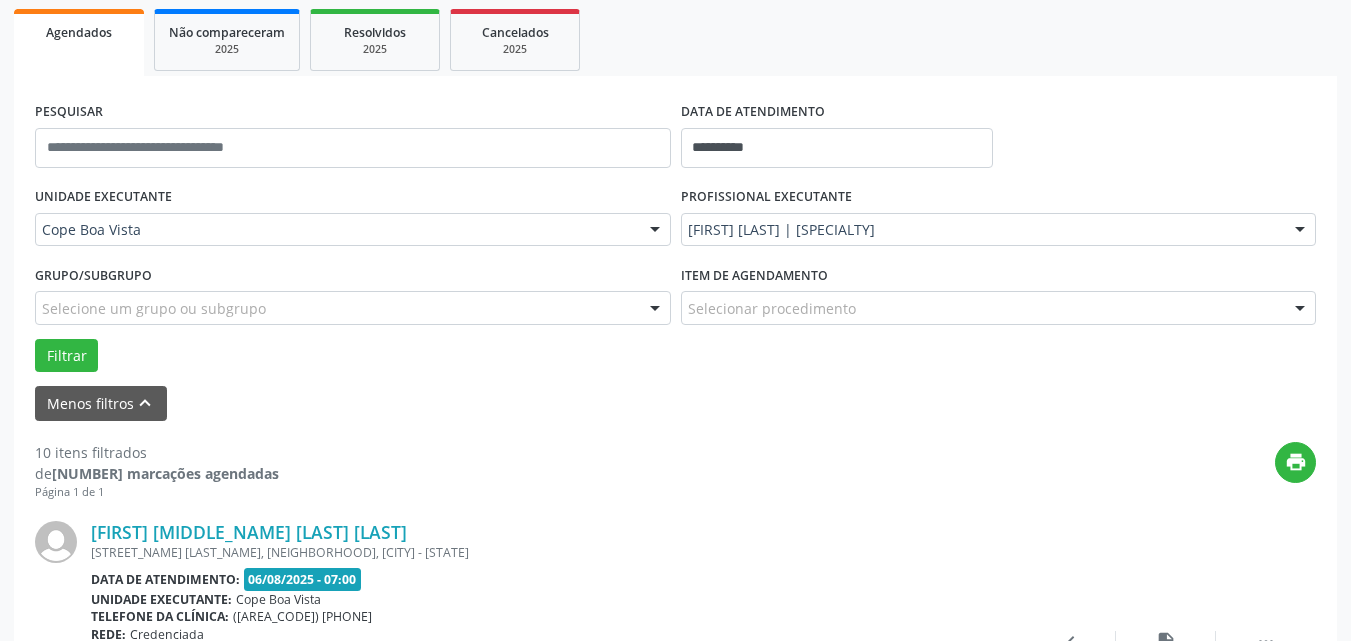 scroll, scrollTop: 268, scrollLeft: 0, axis: vertical 